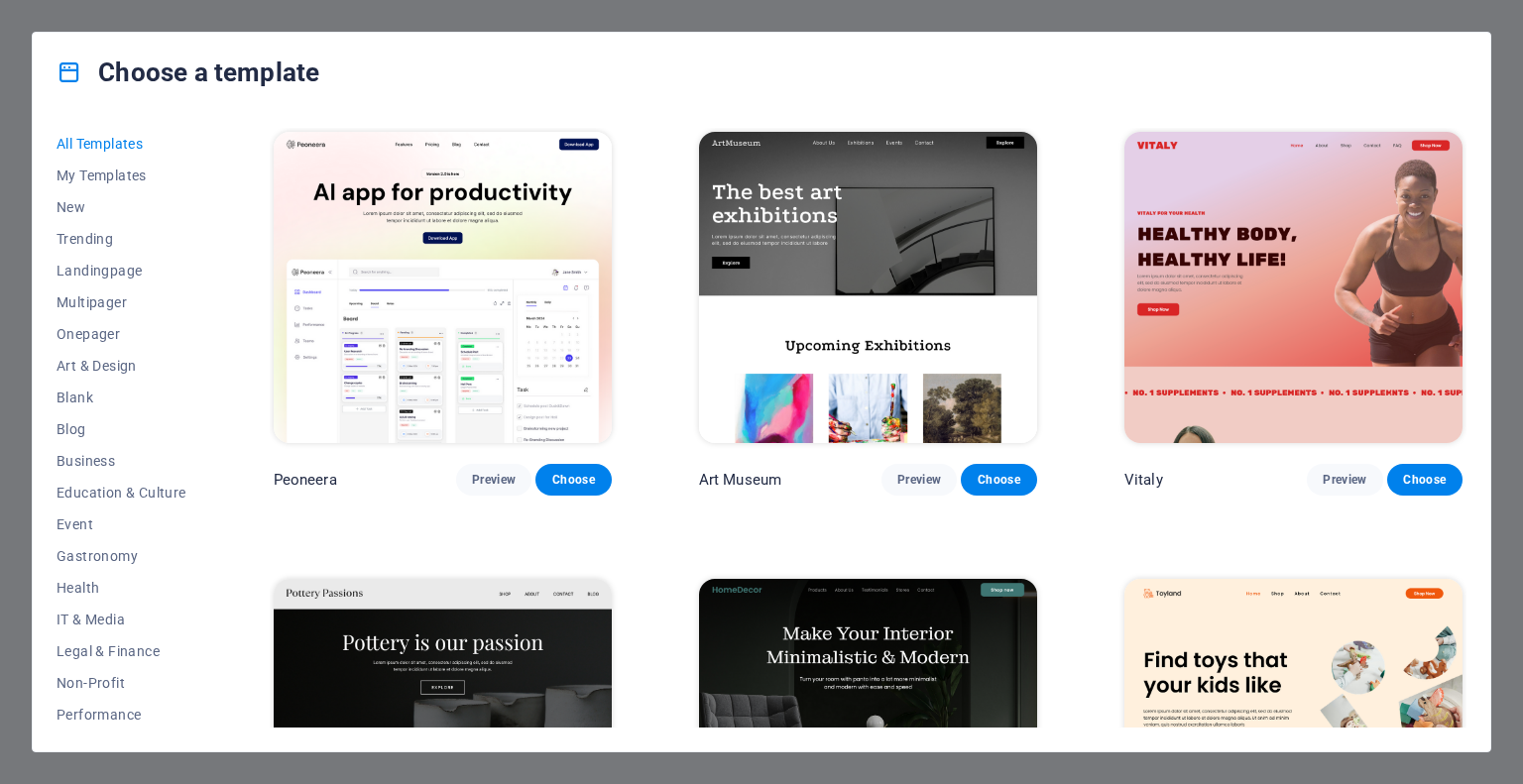 scroll, scrollTop: 0, scrollLeft: 0, axis: both 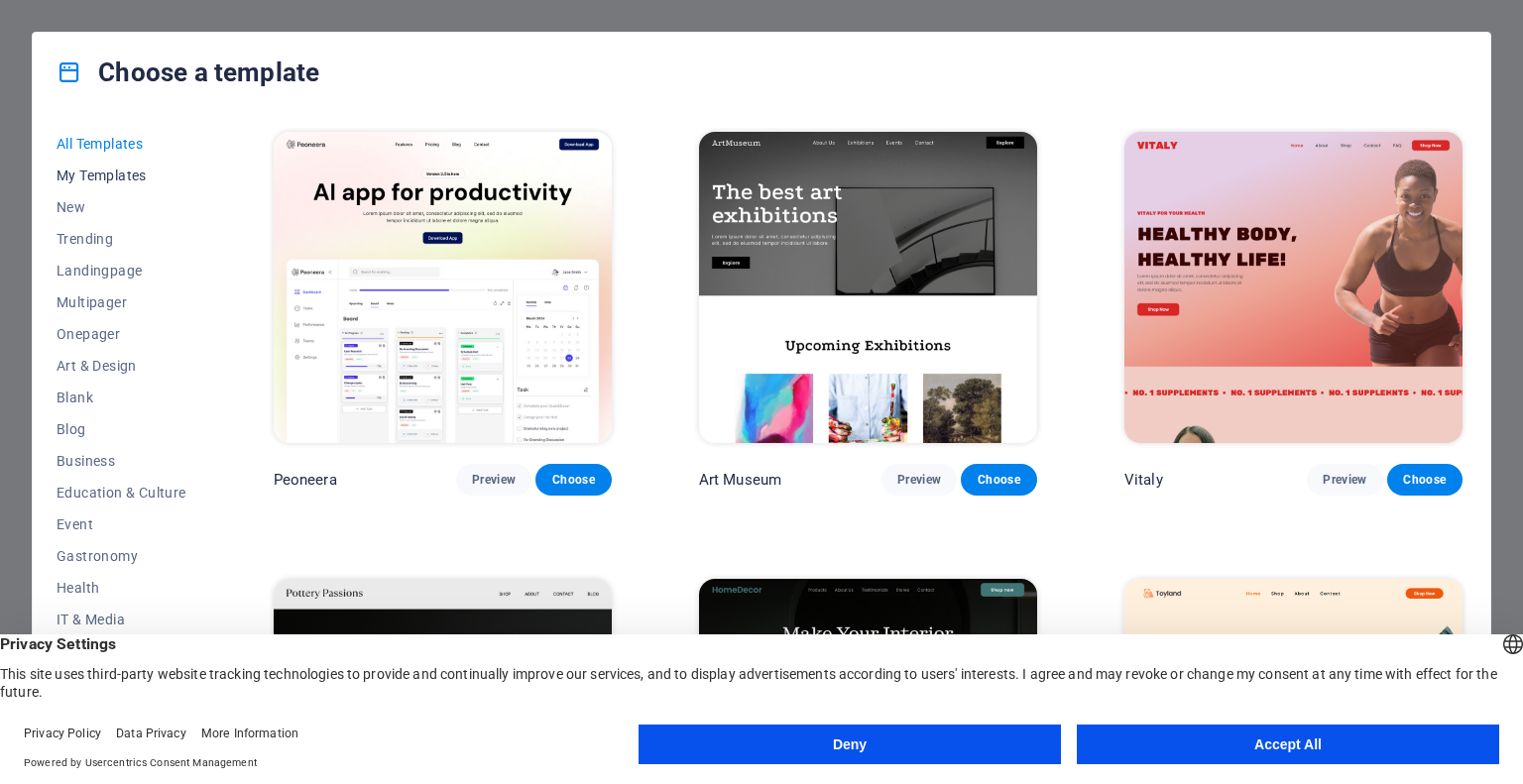 click on "My Templates" at bounding box center [121, 175] 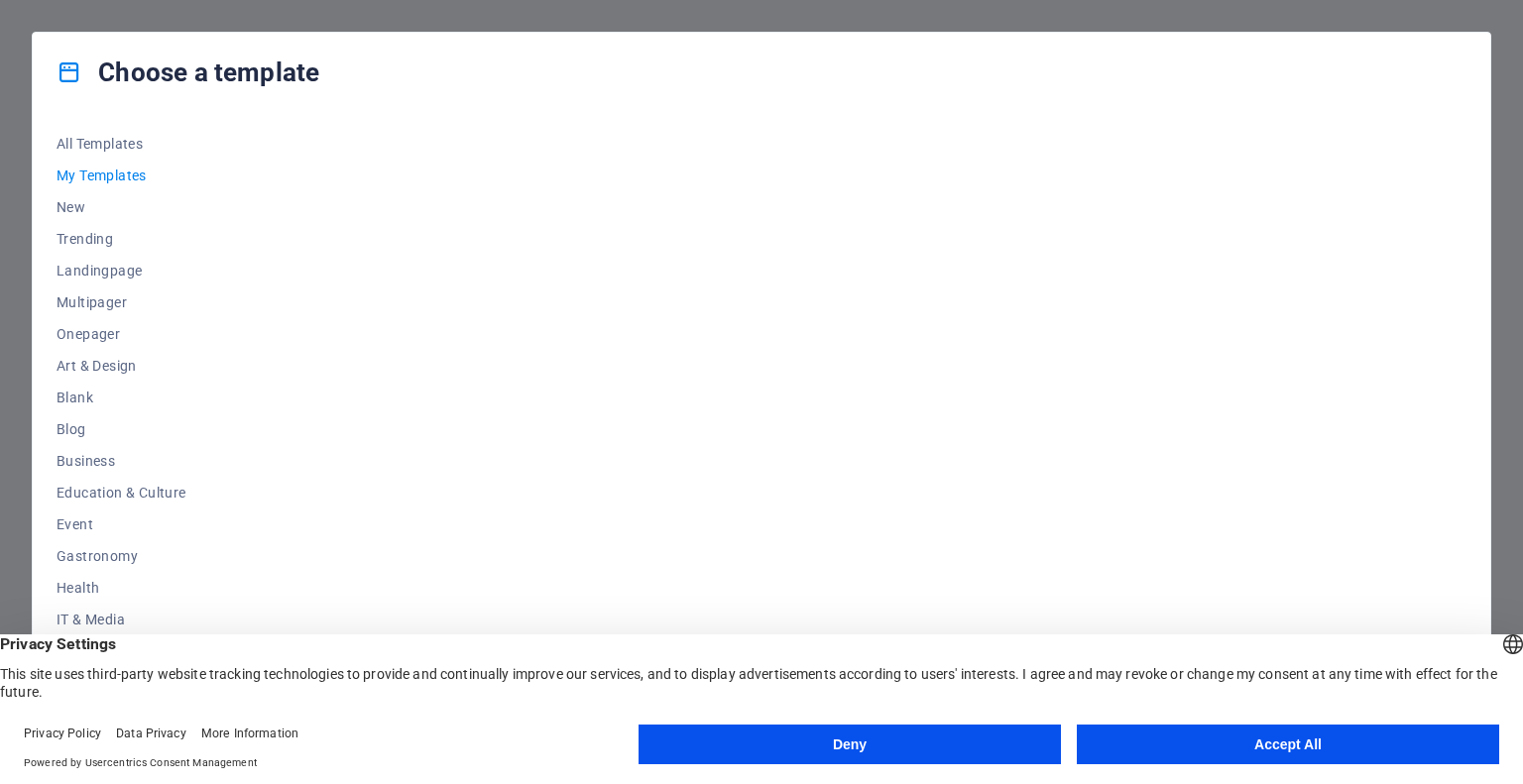 click on "Accept All" at bounding box center [1288, 744] 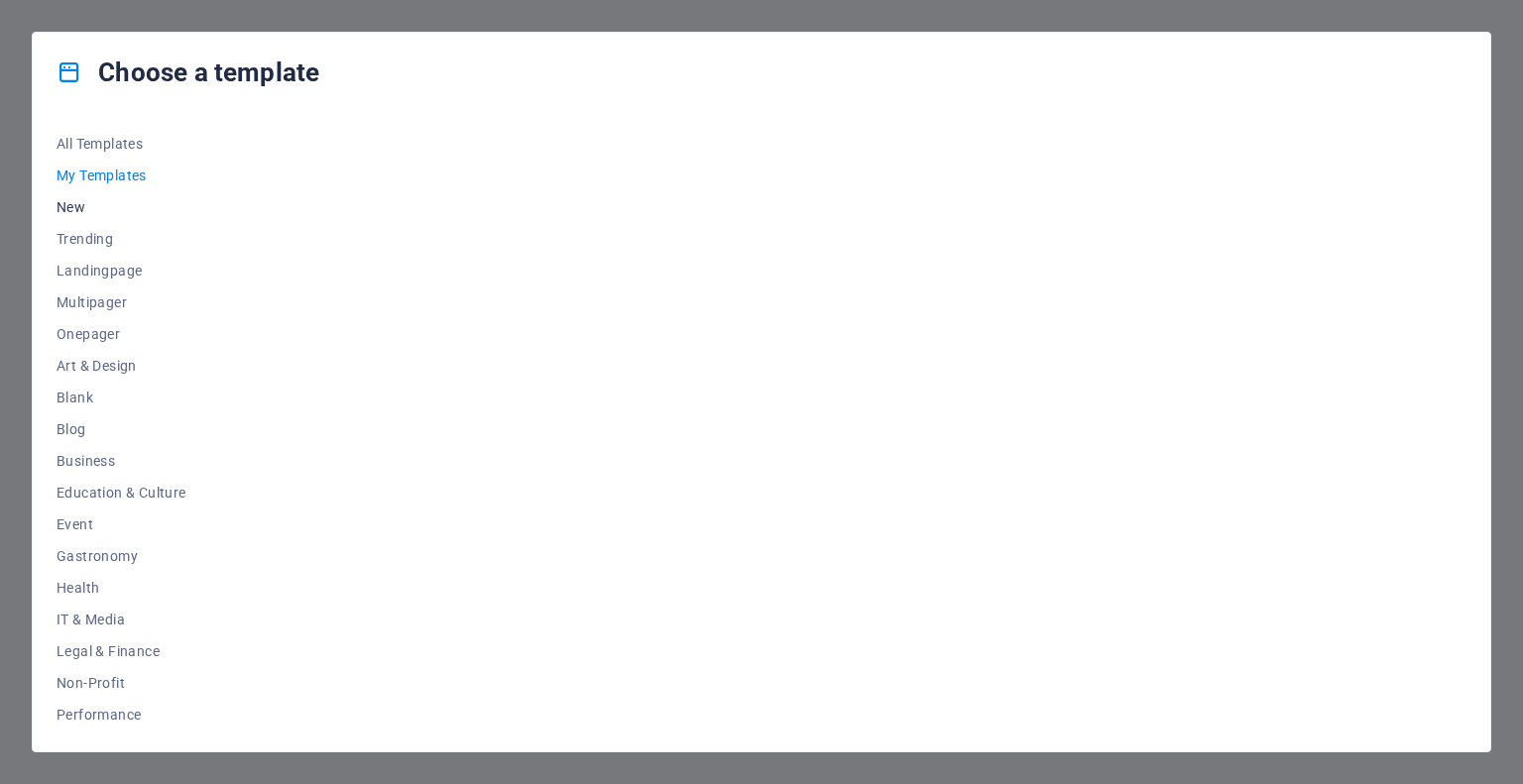 click on "New" at bounding box center [121, 207] 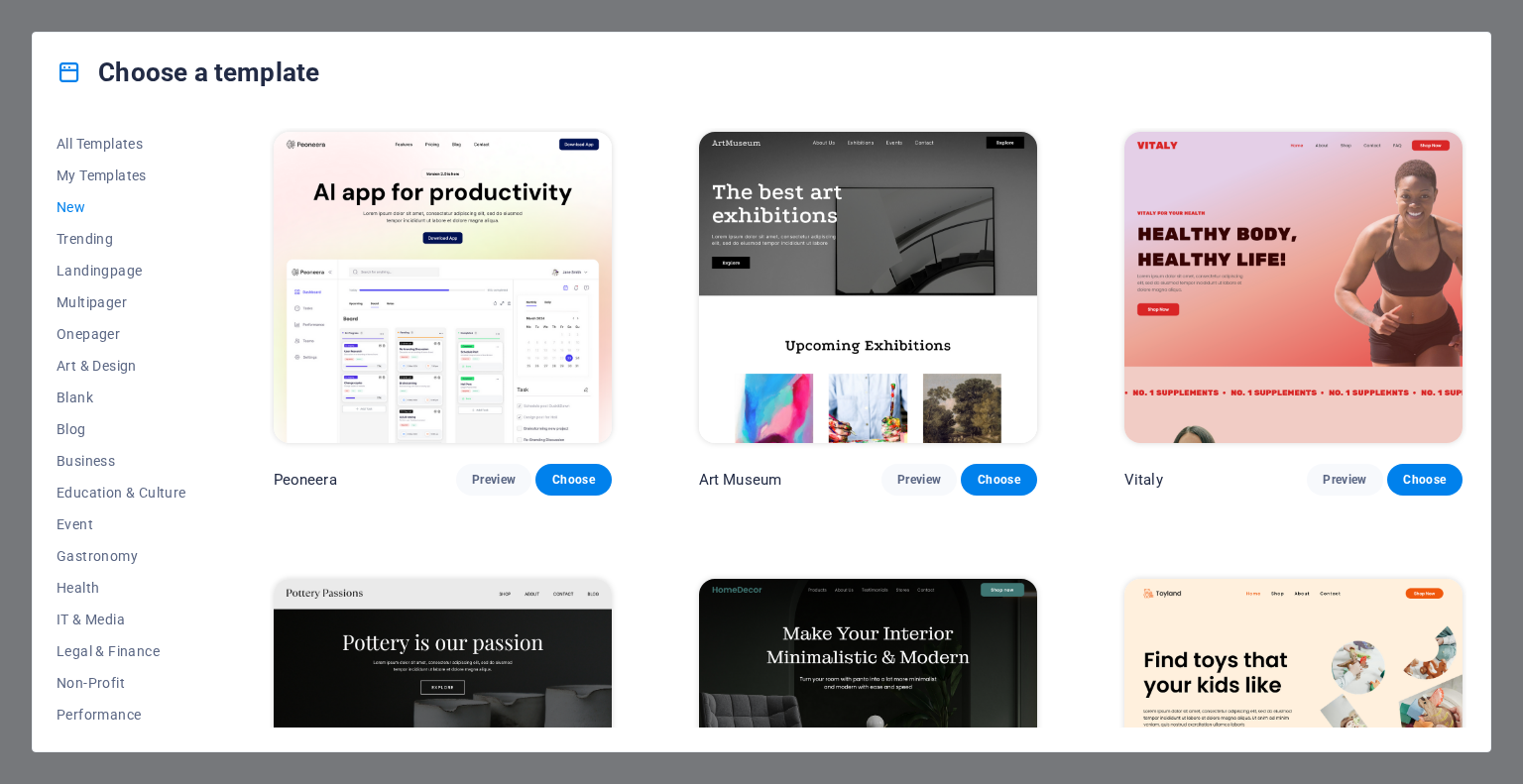 click on "New" at bounding box center (121, 207) 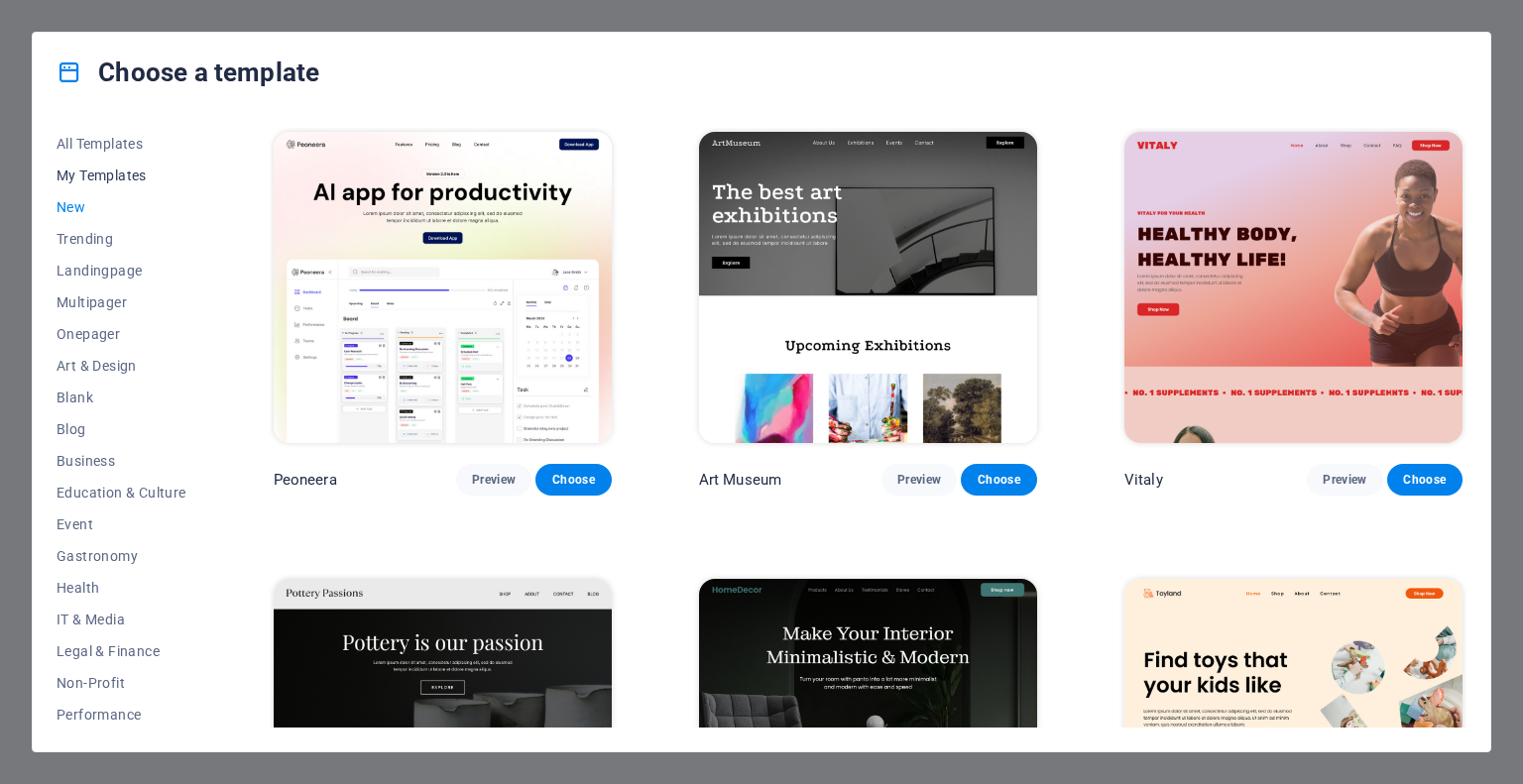 click on "My Templates" at bounding box center [121, 175] 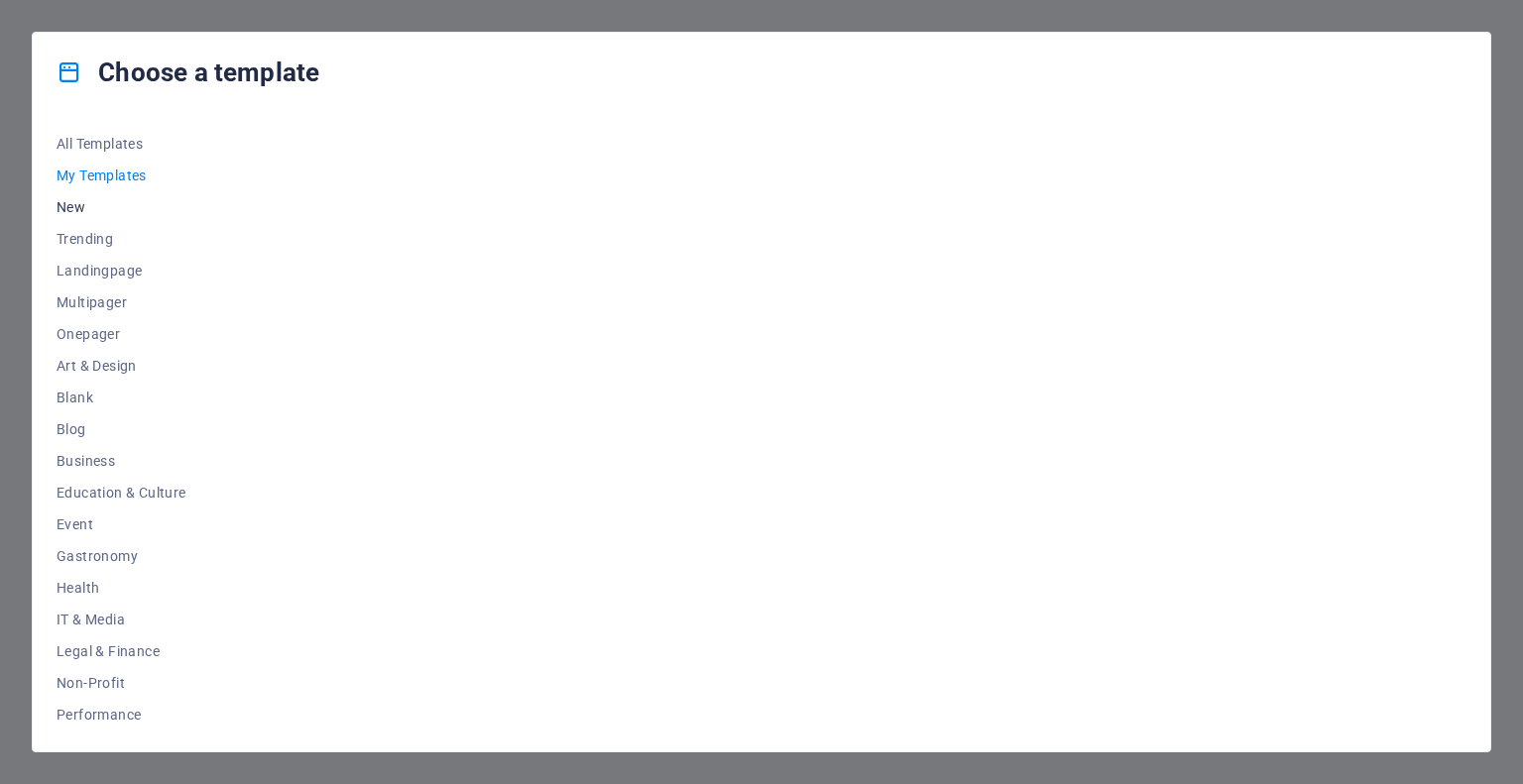 click on "New" at bounding box center [121, 207] 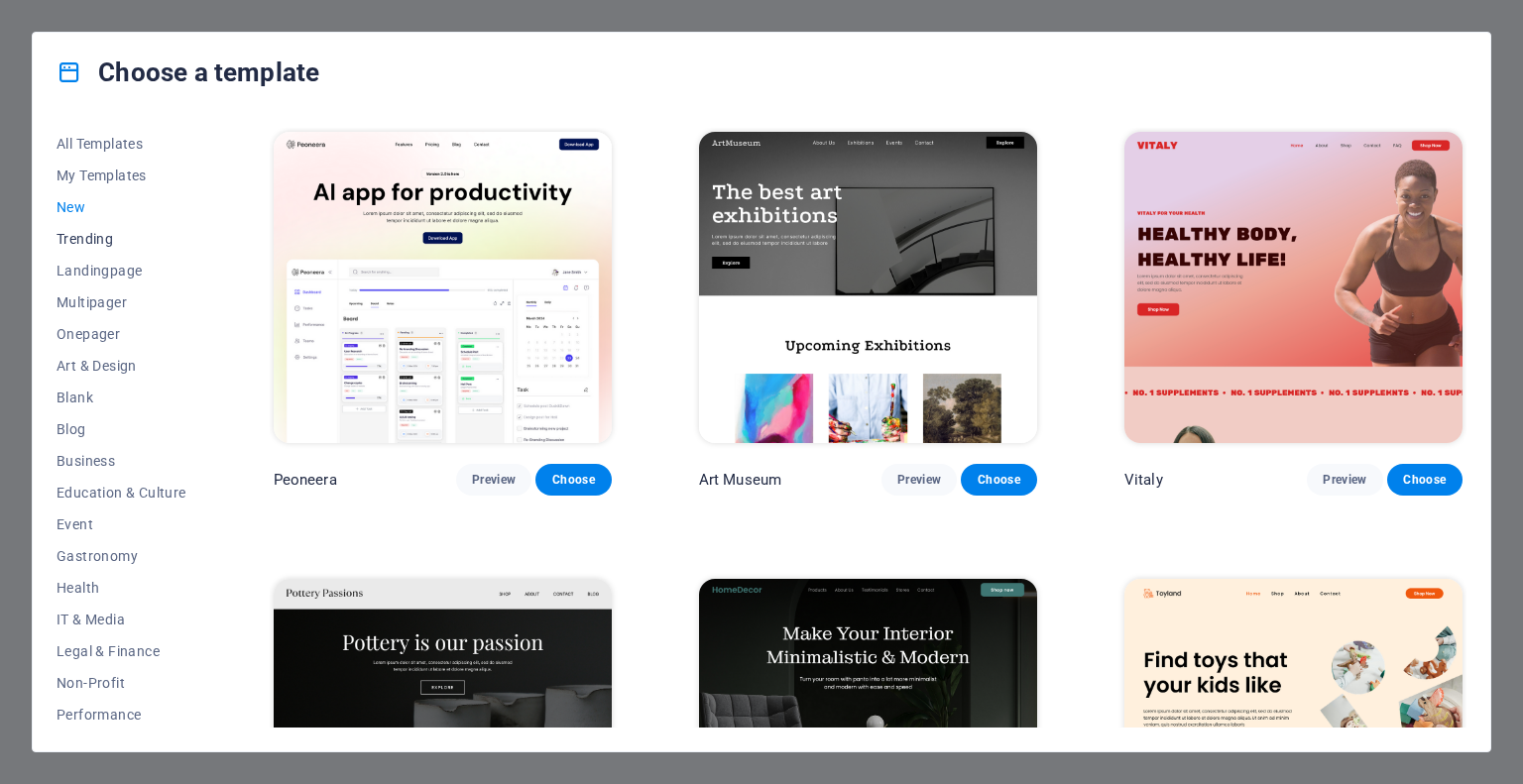 click on "Trending" at bounding box center [121, 239] 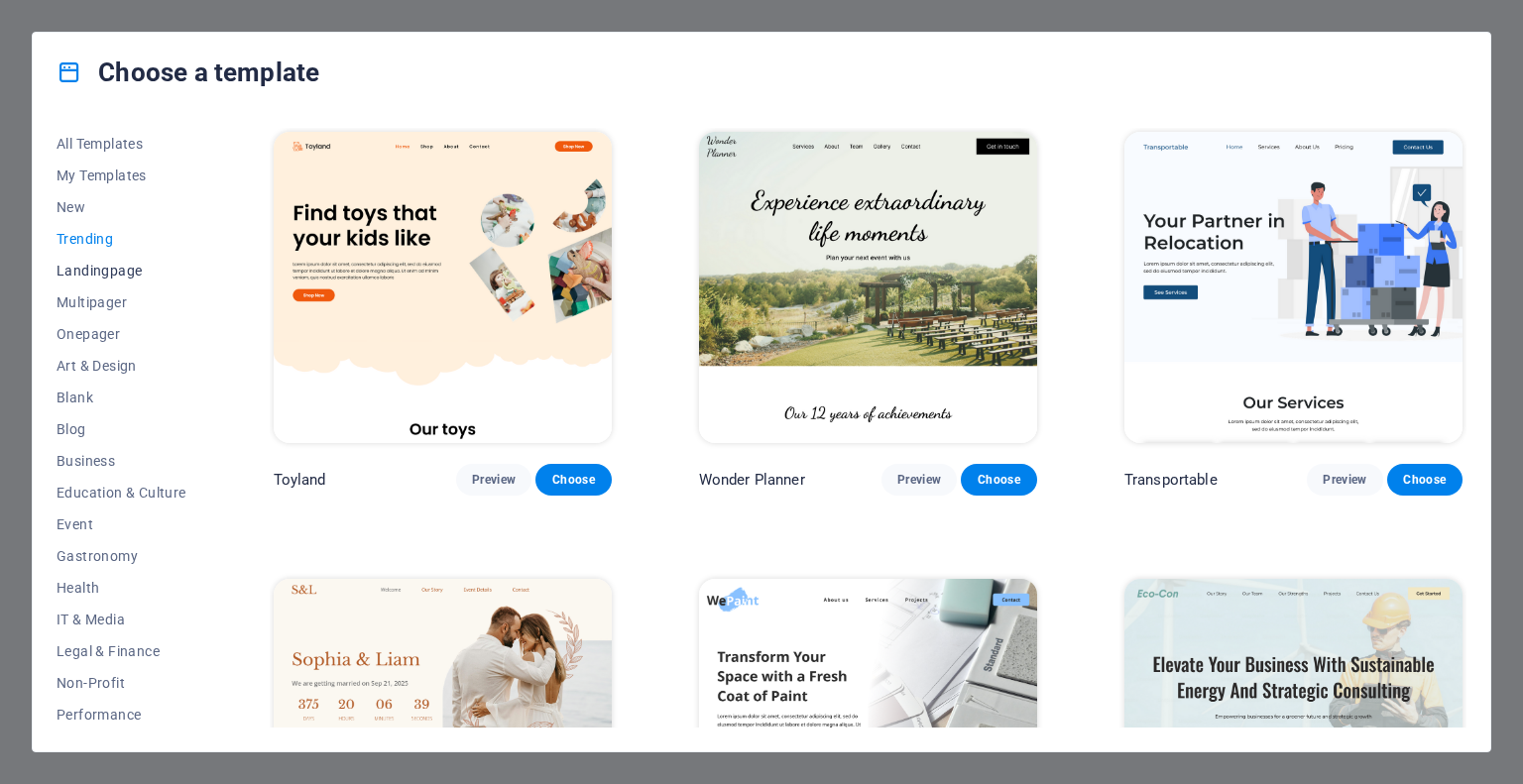 click on "Landingpage" at bounding box center [121, 271] 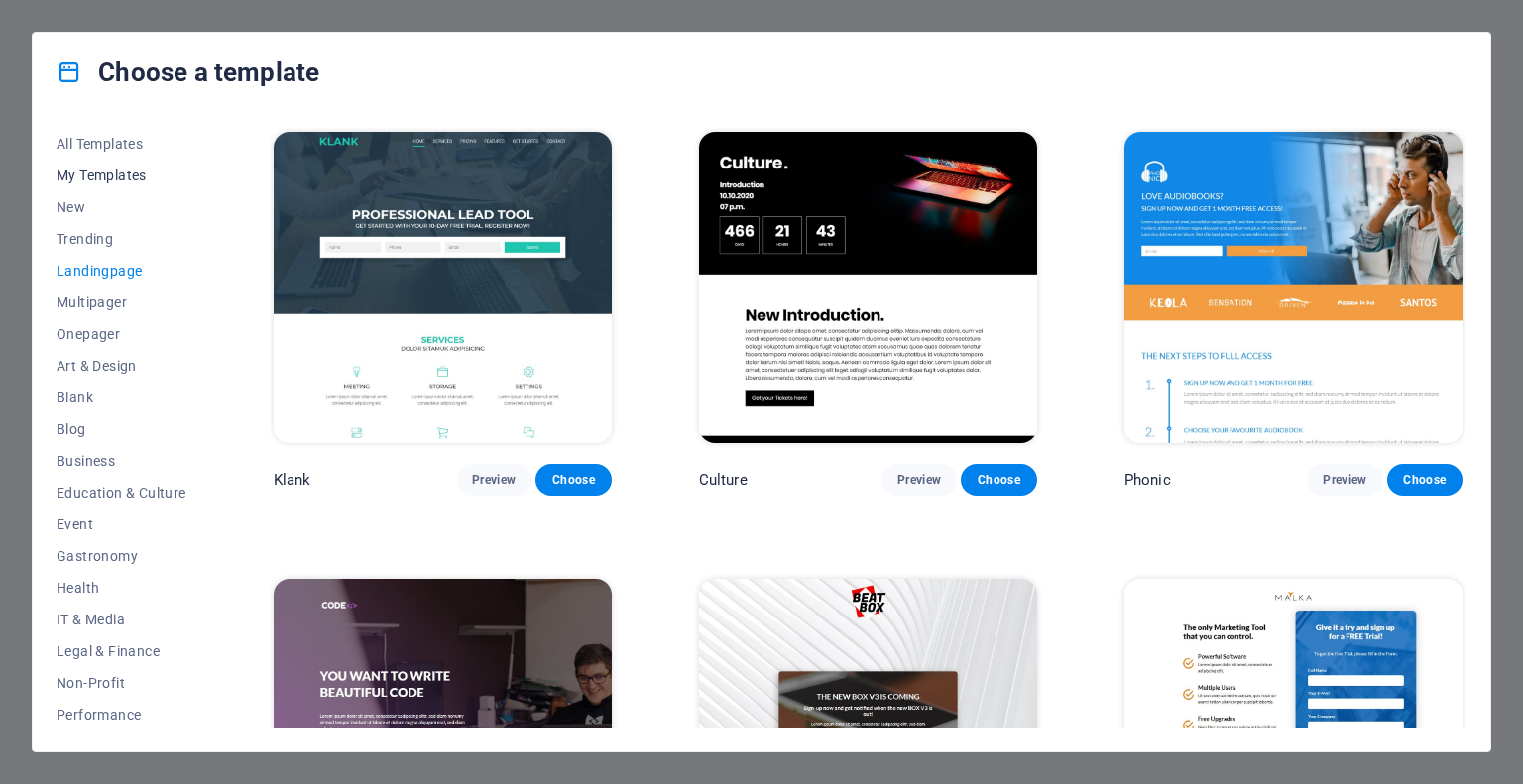 click on "My Templates" at bounding box center [121, 175] 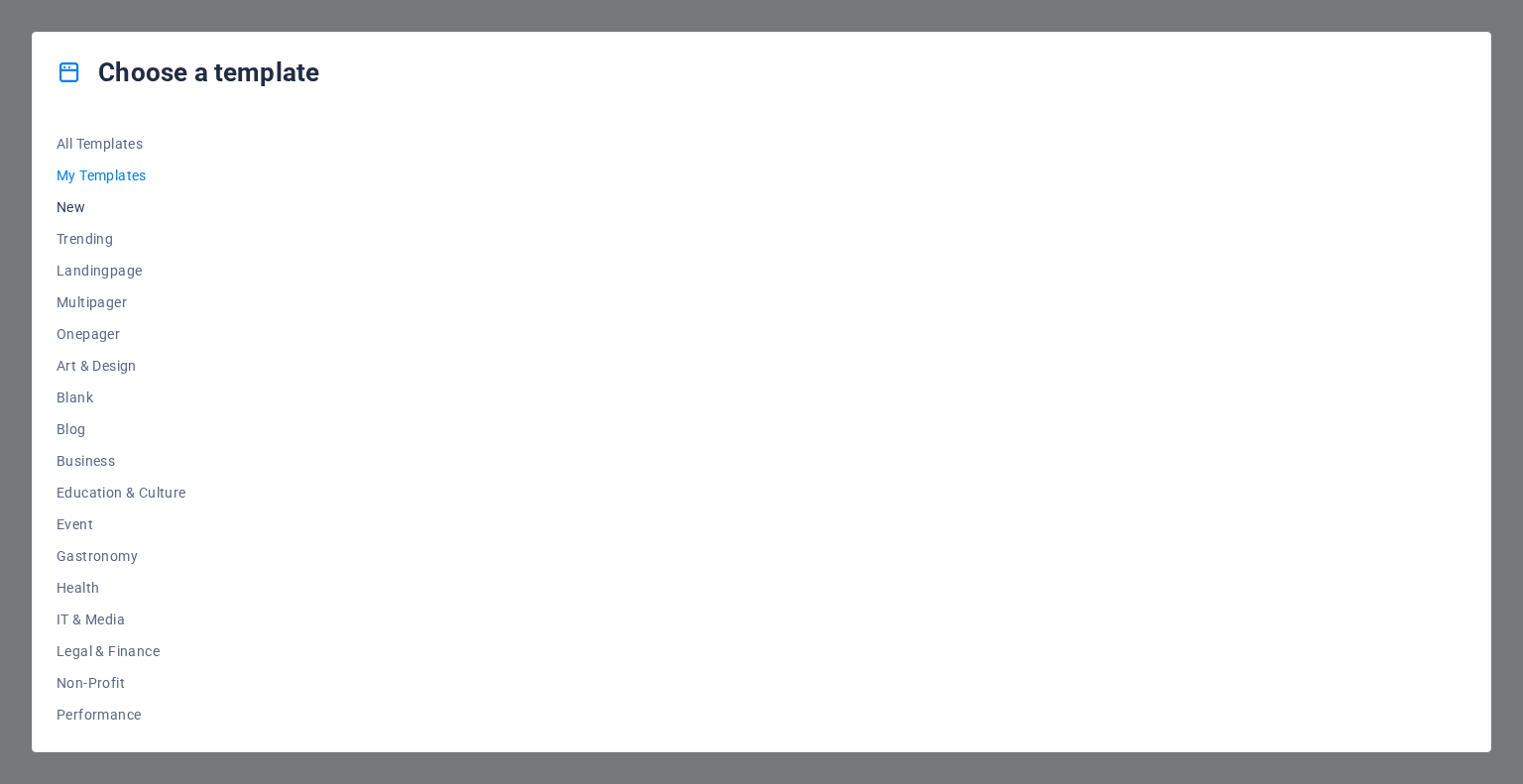 click on "New" at bounding box center (121, 207) 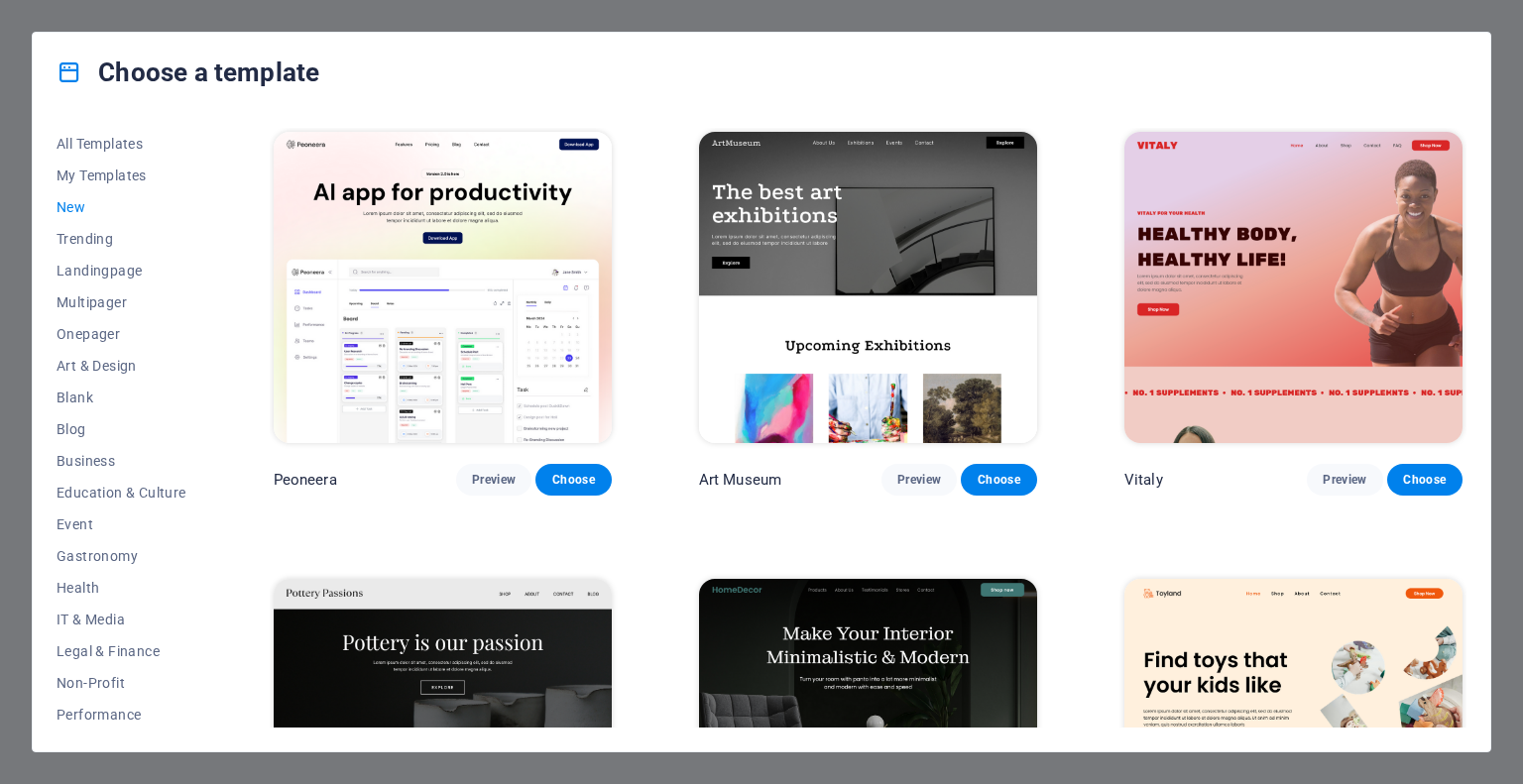 click on "New" at bounding box center (121, 207) 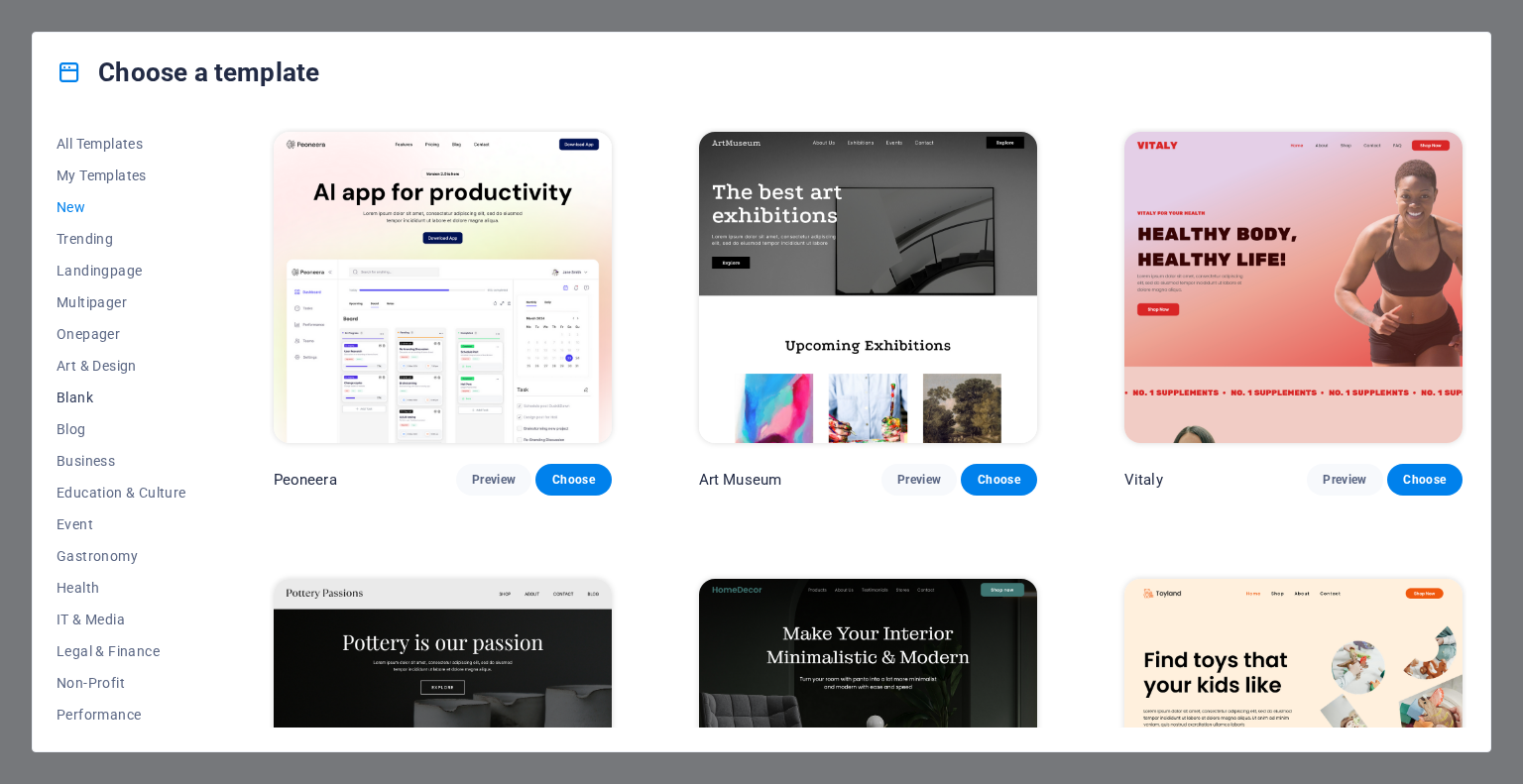 click on "Blank" at bounding box center (121, 397) 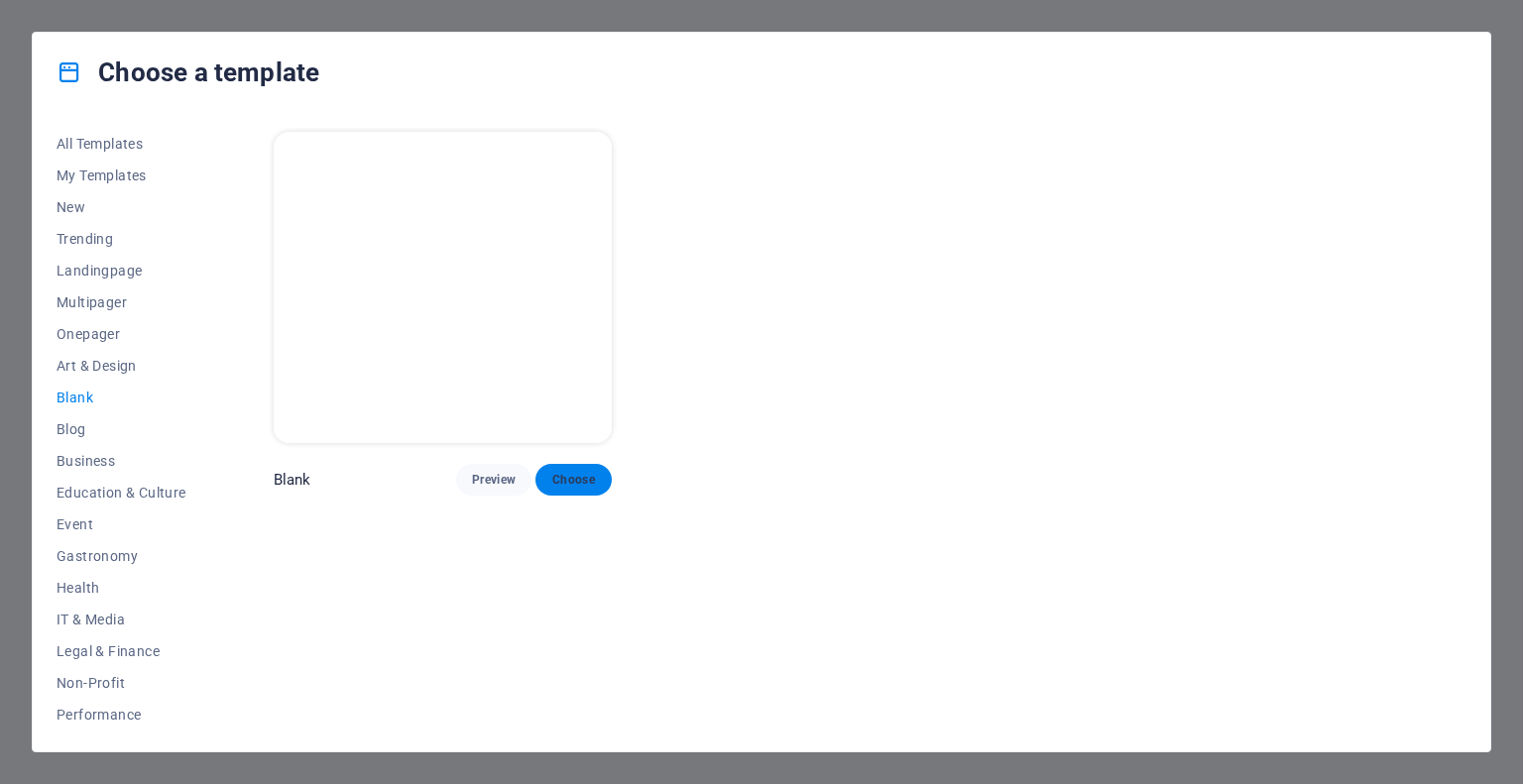 click on "Choose" at bounding box center [573, 480] 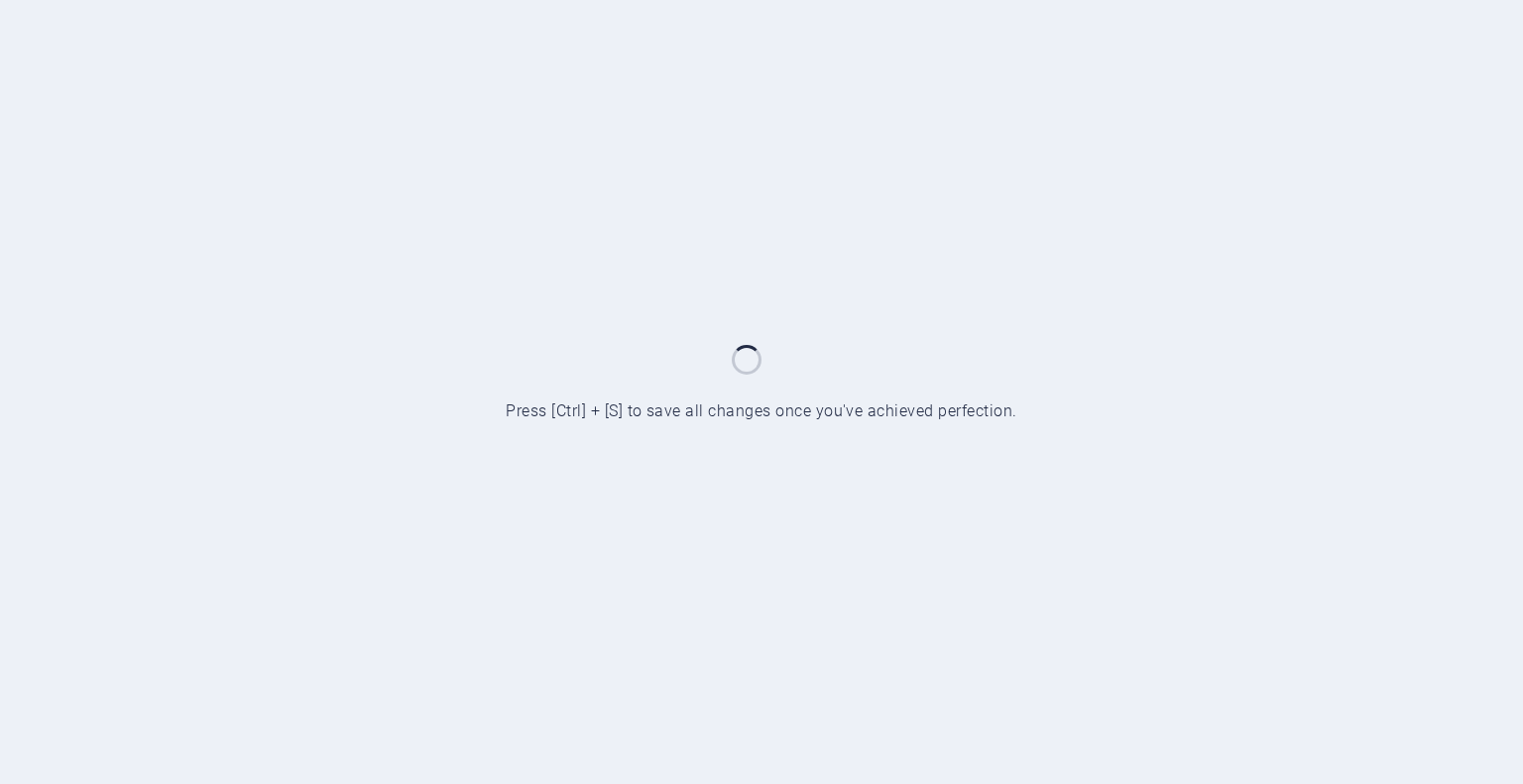 scroll, scrollTop: 0, scrollLeft: 0, axis: both 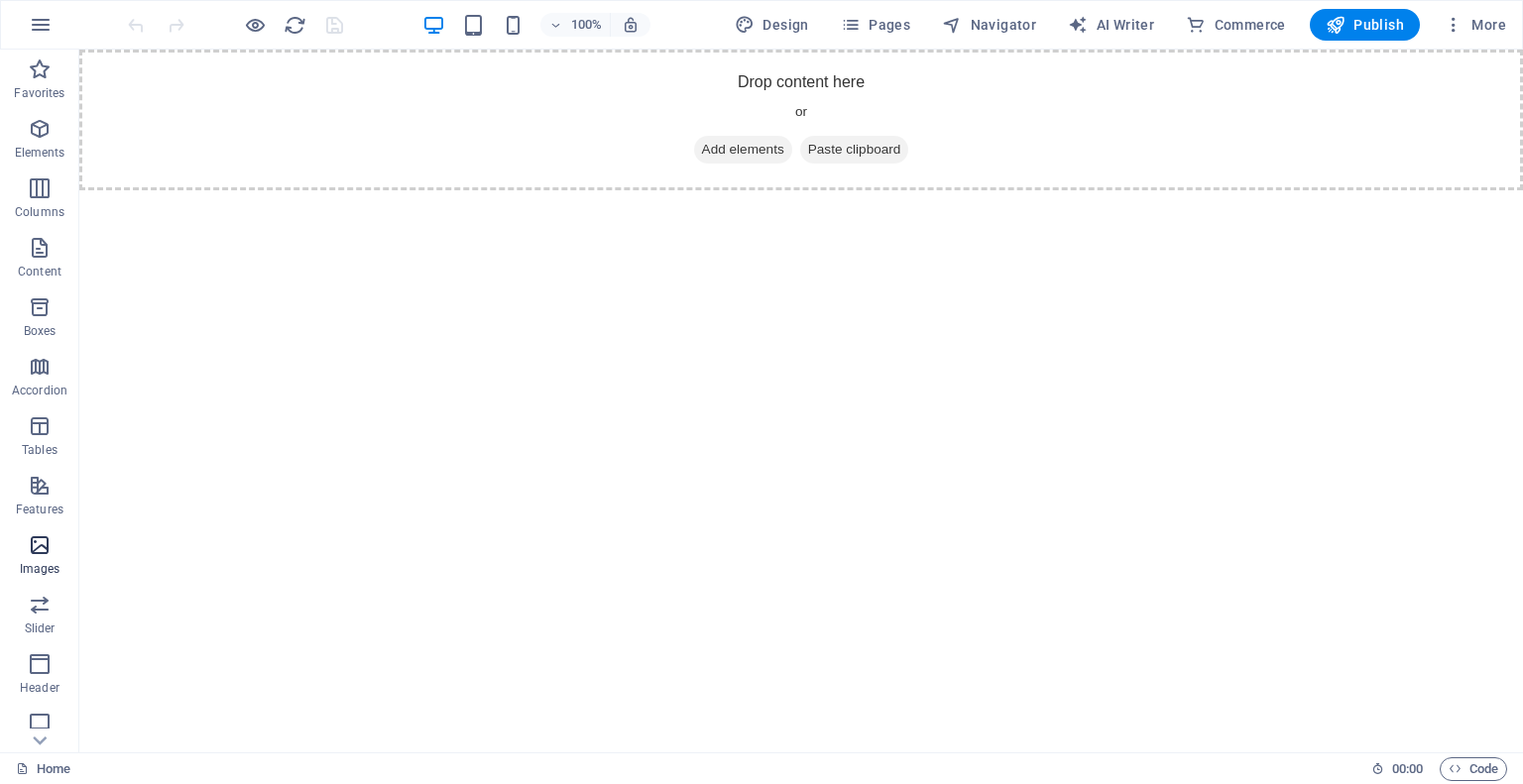 click on "Images" at bounding box center [40, 557] 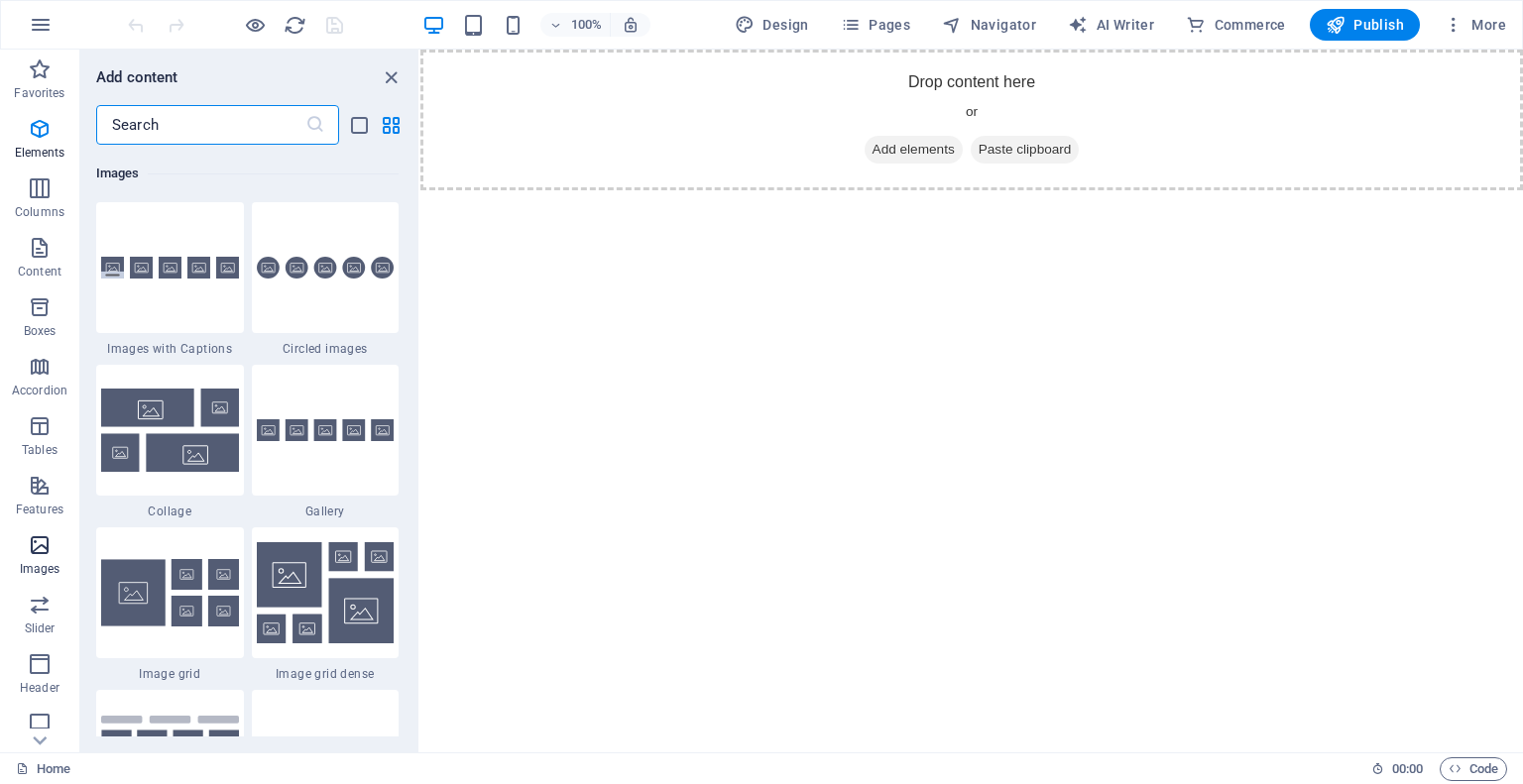 scroll, scrollTop: 9888, scrollLeft: 0, axis: vertical 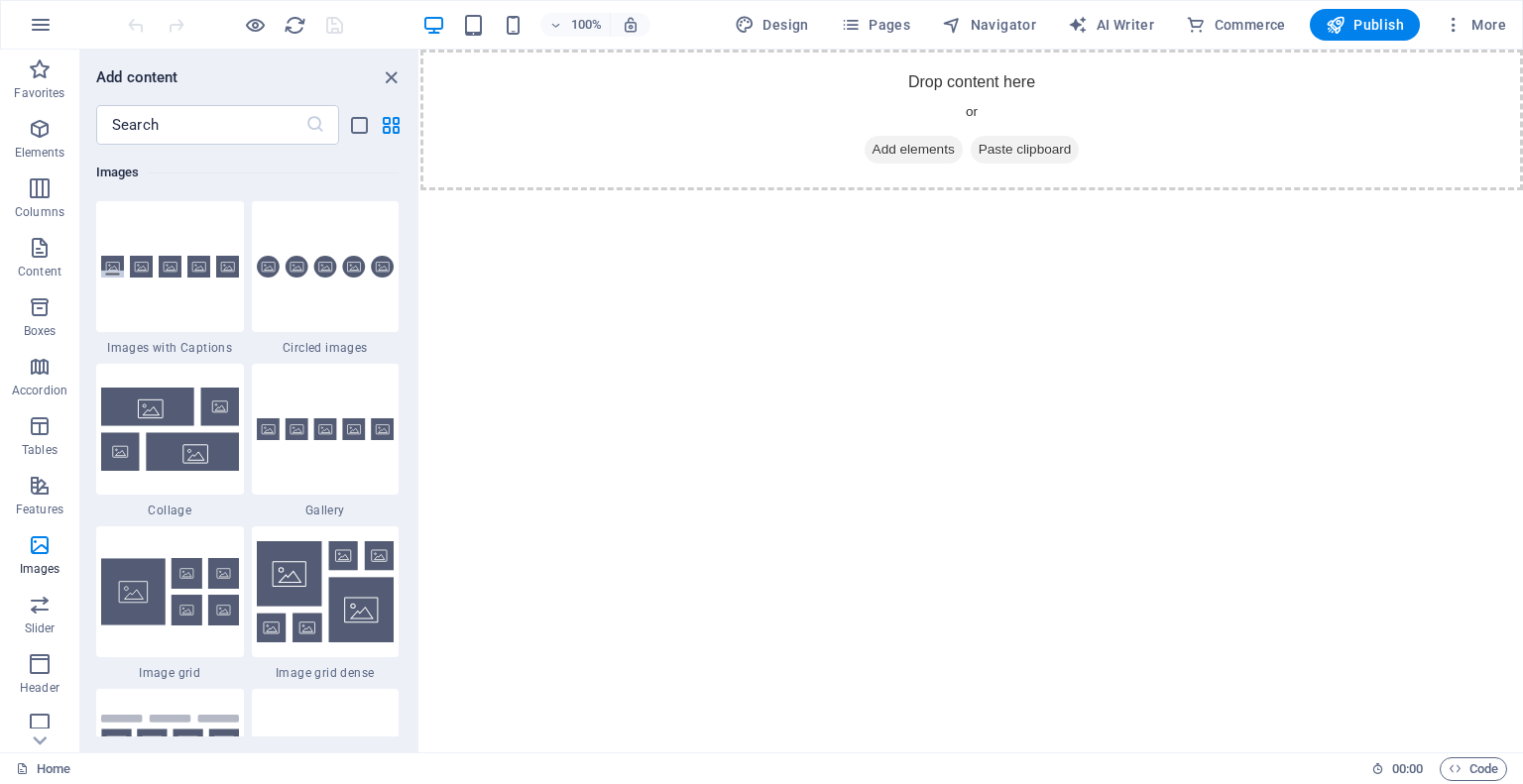 drag, startPoint x: 412, startPoint y: 448, endPoint x: 412, endPoint y: 530, distance: 82 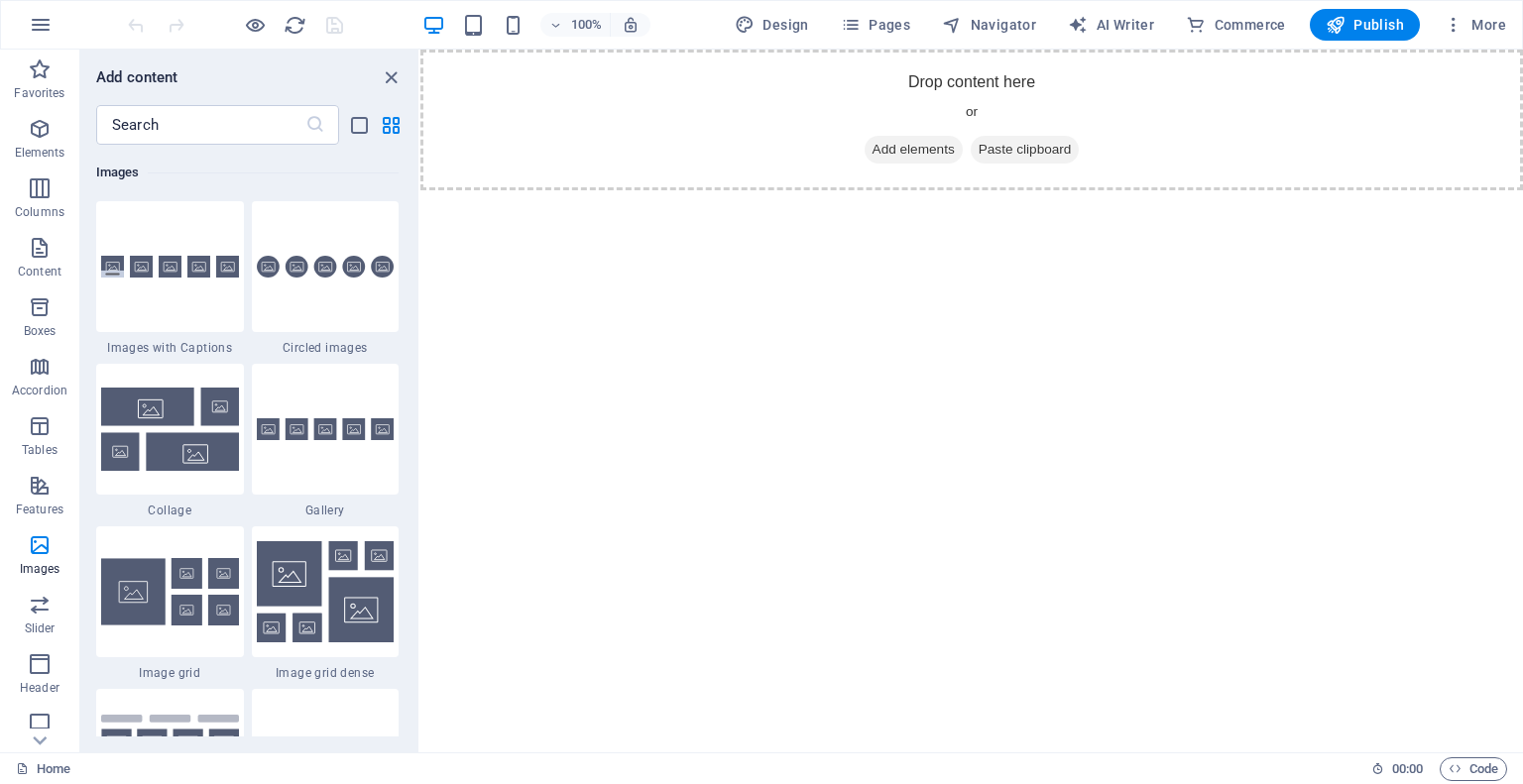 click on "Favorites 1 Star Headline 1 Star Container Elements 1 Star Headline 1 Star Text 1 Star Image 1 Star Container 1 Star Spacer 1 Star Separator 1 Star HTML 1 Star Icon 1 Star Button 1 Star Logo 1 Star SVG 1 Star Image slider 1 Star Slider 1 Star Gallery 1 Star Menu 1 Star Map 1 Star Facebook 1 Star Video 1 Star YouTube 1 Star Vimeo 1 Star Document 1 Star Audio 1 Star Iframe 1 Star Privacy 1 Star Languages Columns 1 Star Container 1 Star 2 columns 1 Star 3 columns 1 Star 4 columns 1 Star 5 columns 1 Star 6 columns 1 Star 40-60 1 Star 20-80 1 Star 80-20 1 Star 30-70 1 Star 70-30 1 Star Unequal Columns 1 Star 25-25-50 1 Star 25-50-25 1 Star 50-25-25 1 Star 20-60-20 1 Star 50-16-16-16 1 Star 16-16-16-50 1 Star Grid 2-1 1 Star Grid 1-2 1 Star Grid 3-1 1 Star Grid 1-3 1 Star Grid 4-1 1 Star Grid 1-4 1 Star Grid 1-2-1 1 Star Grid 1-1-2 1 Star Grid 2h-2v 1 Star Grid 2v-2h 1 Star Grid 2-1-2 1 Star Grid 3-4 Content 1 Star Text in columns 1 Star Text 1 Star Text with separator 1 Star Image with text box 1 Star 1 Star Boxes" at bounding box center [249, 440] 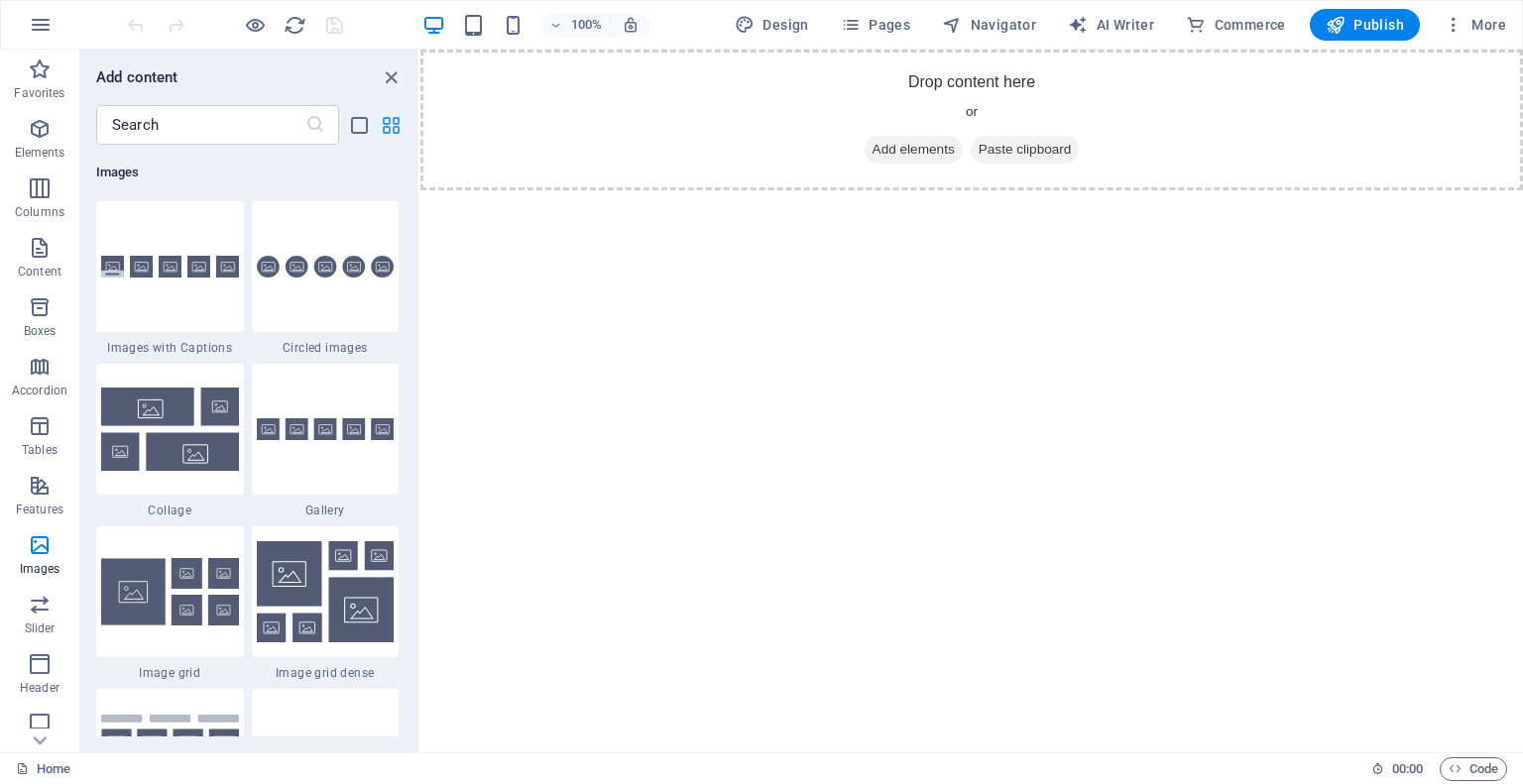 click at bounding box center [391, 125] 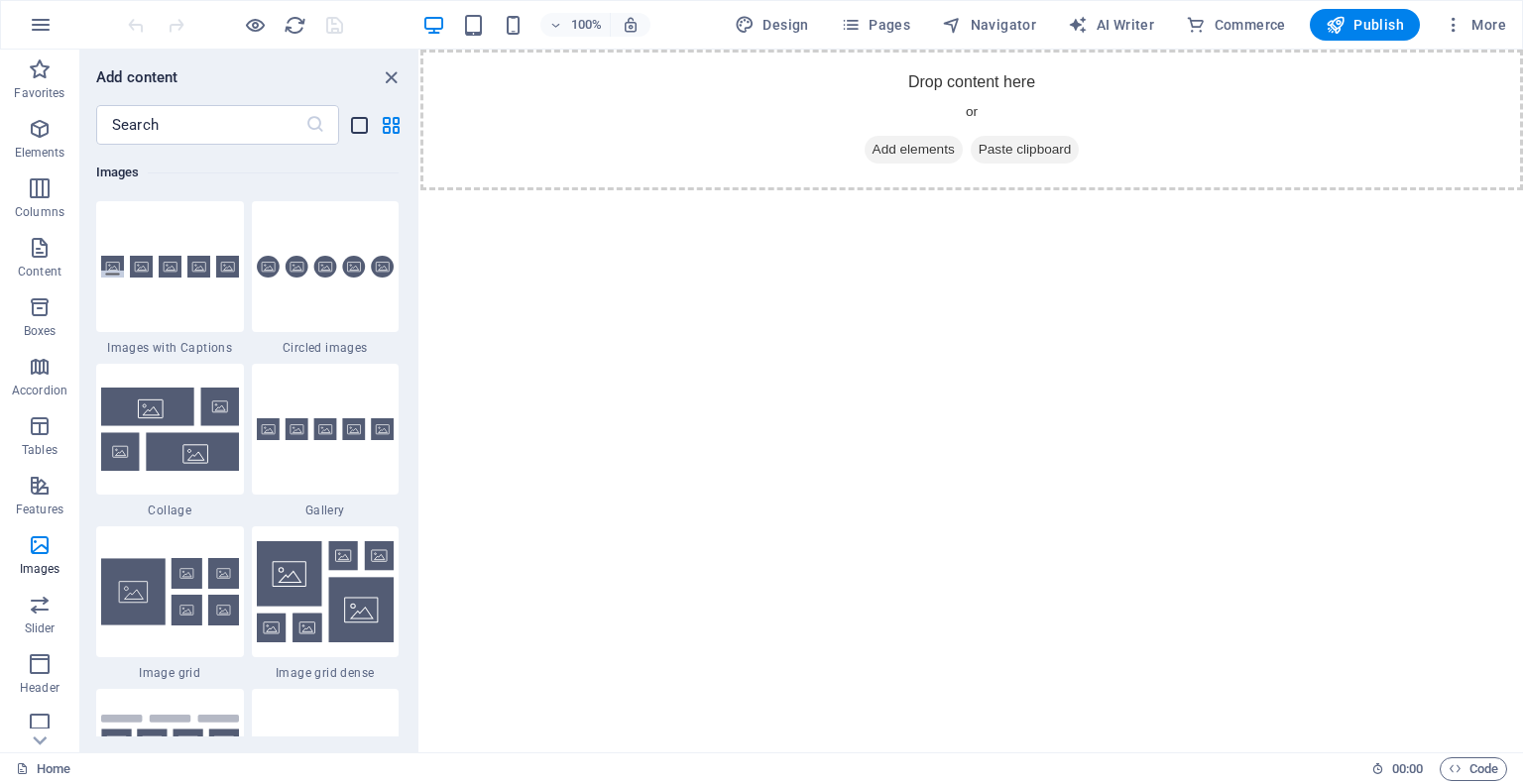 click at bounding box center (359, 125) 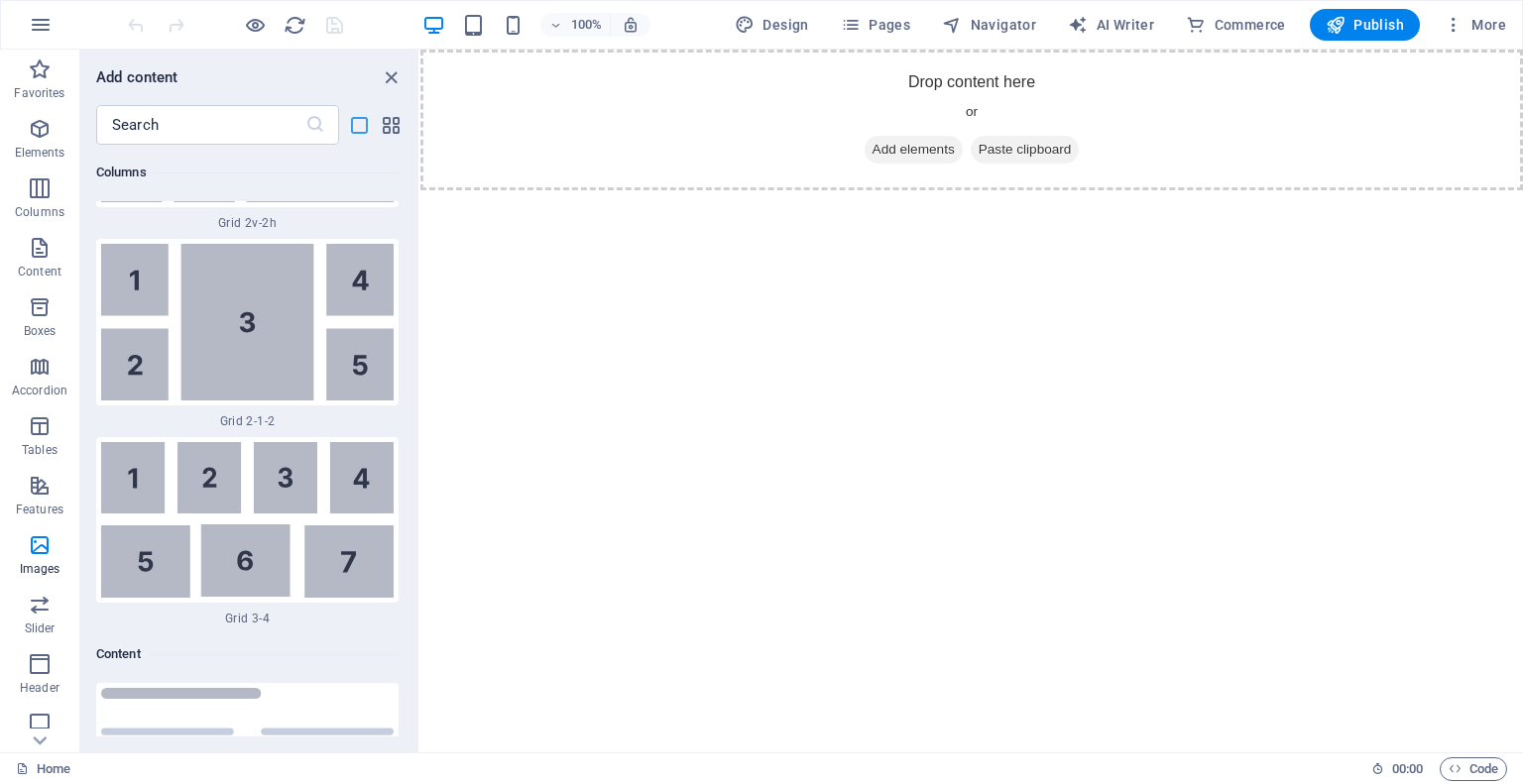 scroll, scrollTop: 23662, scrollLeft: 0, axis: vertical 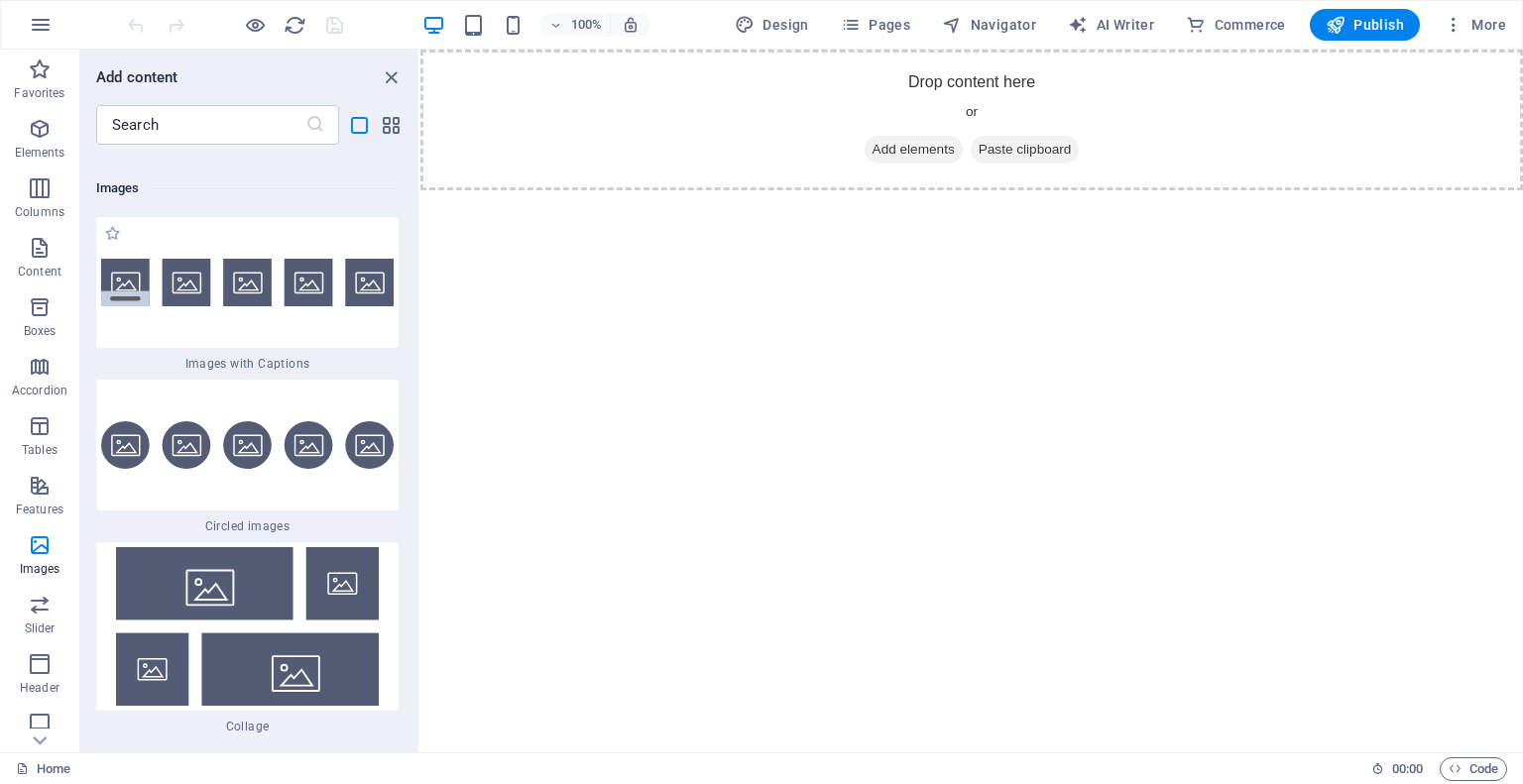 type 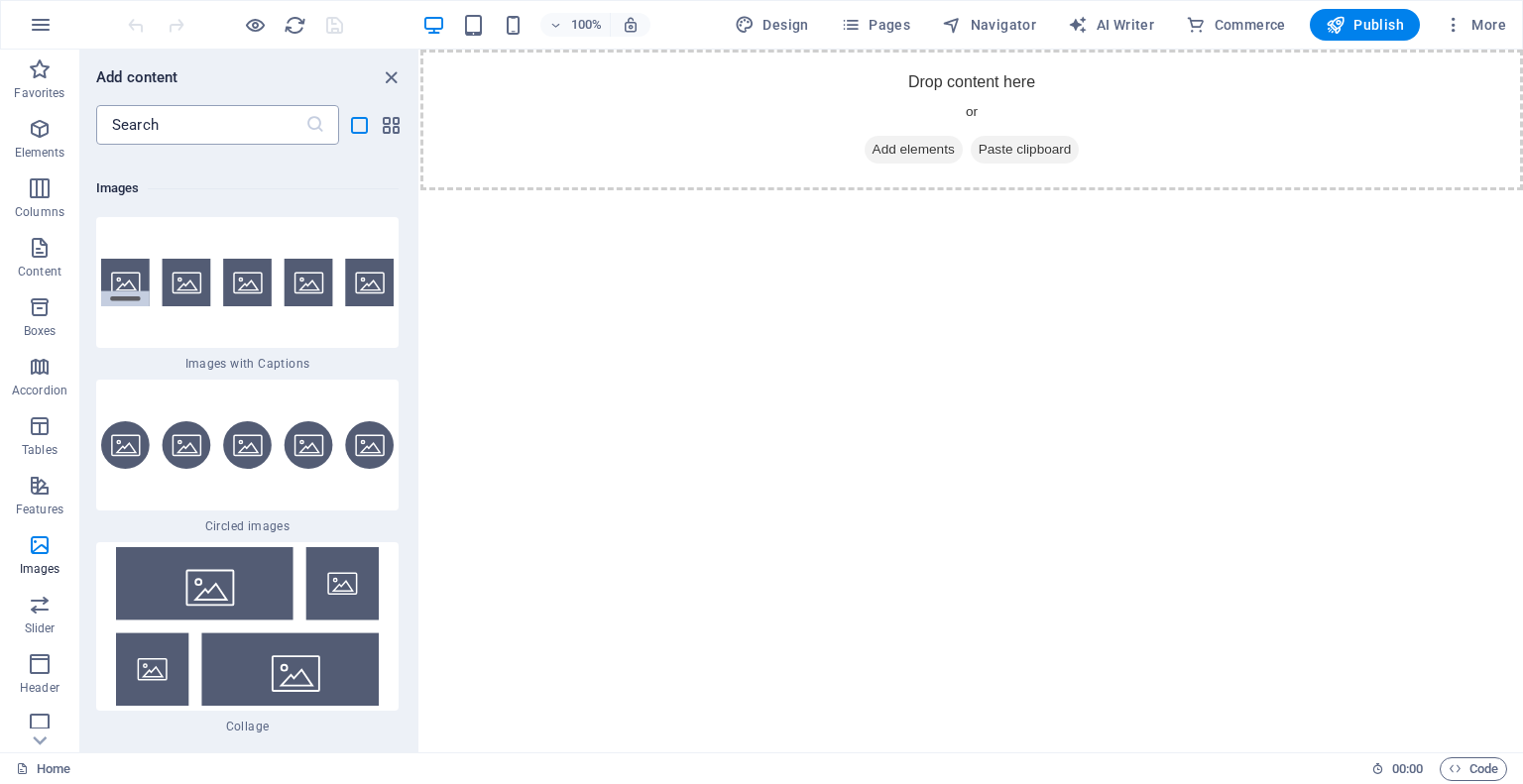 click at bounding box center [315, 125] 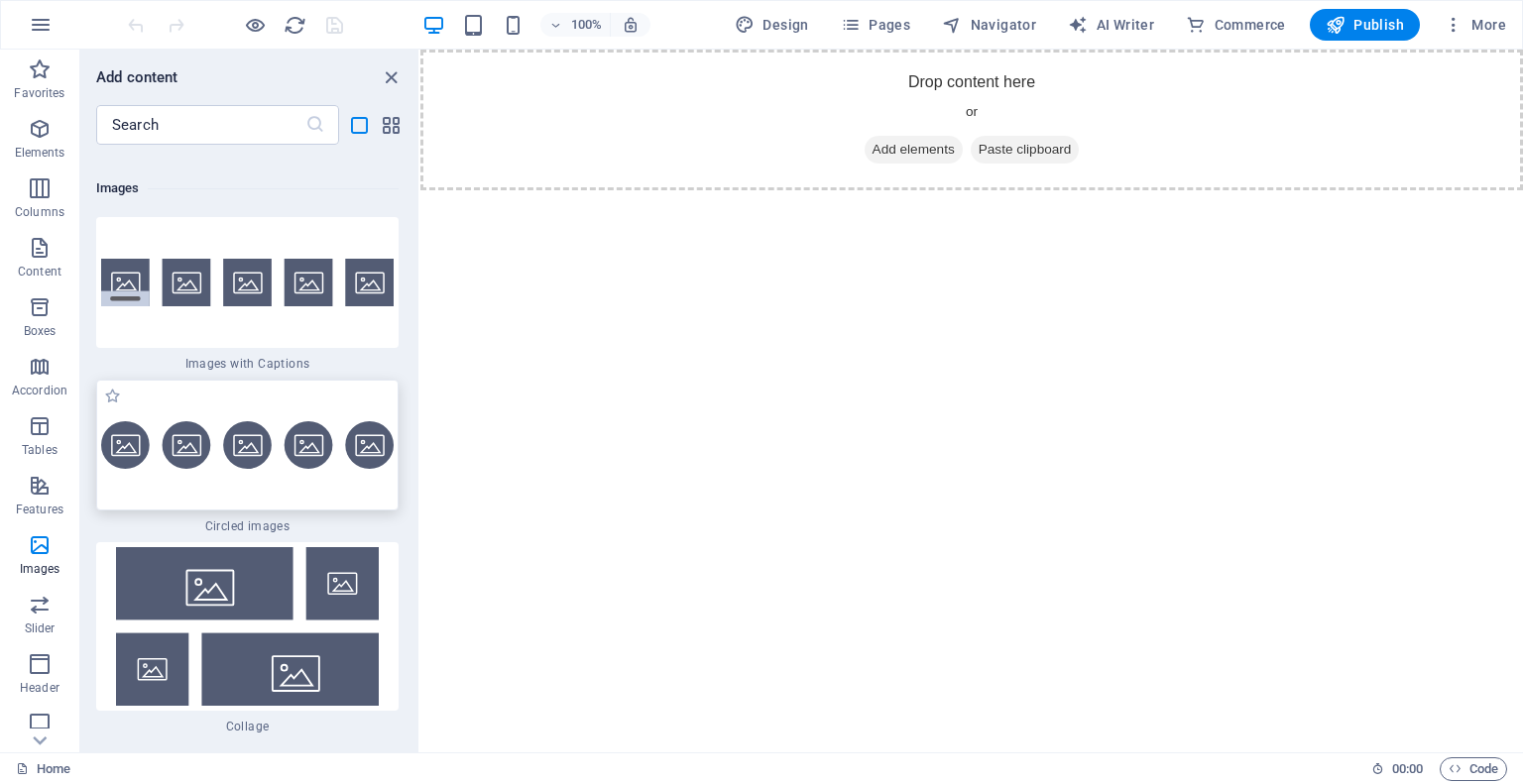 click at bounding box center [247, 445] 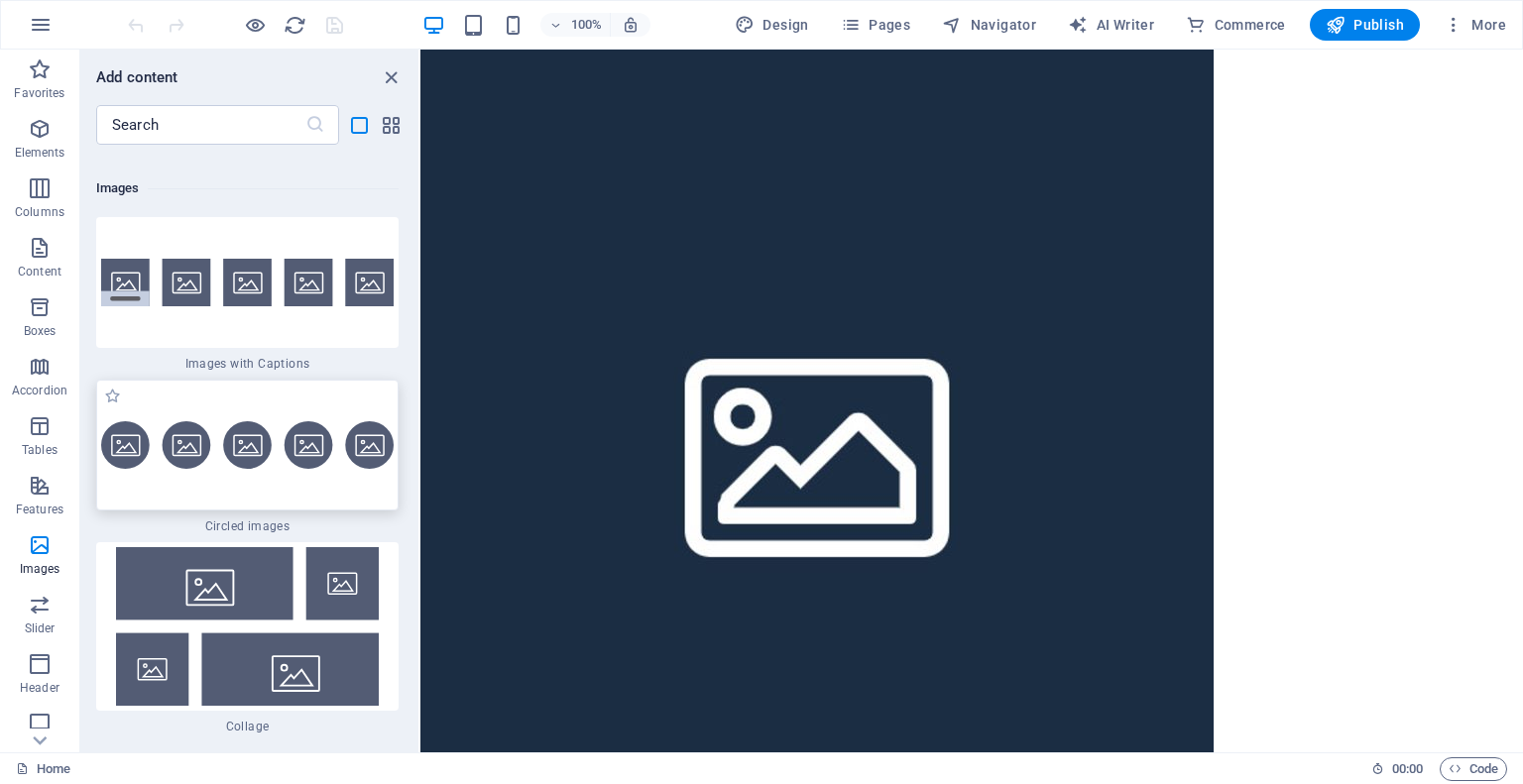 select on "rem" 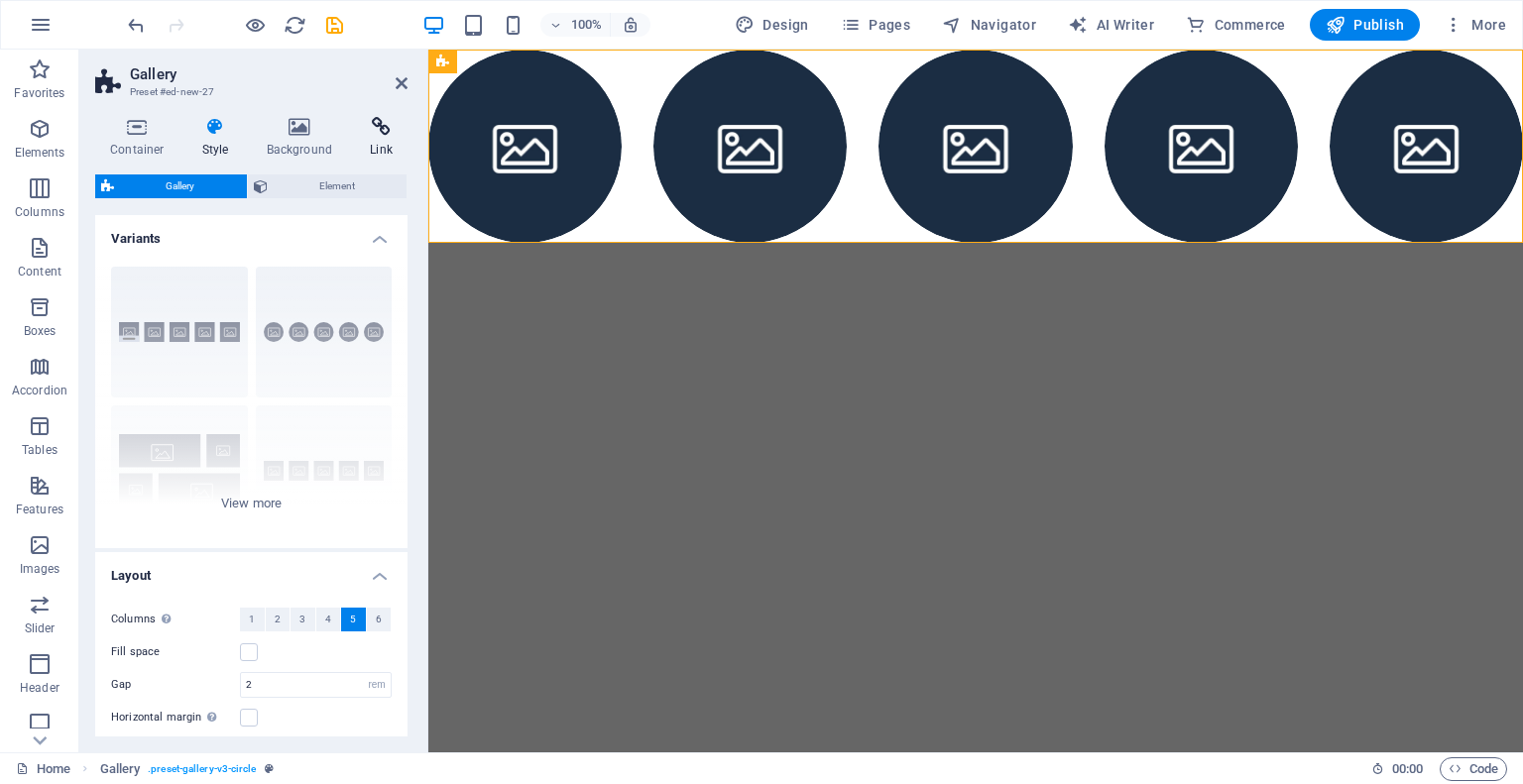 click on "Link" at bounding box center [381, 138] 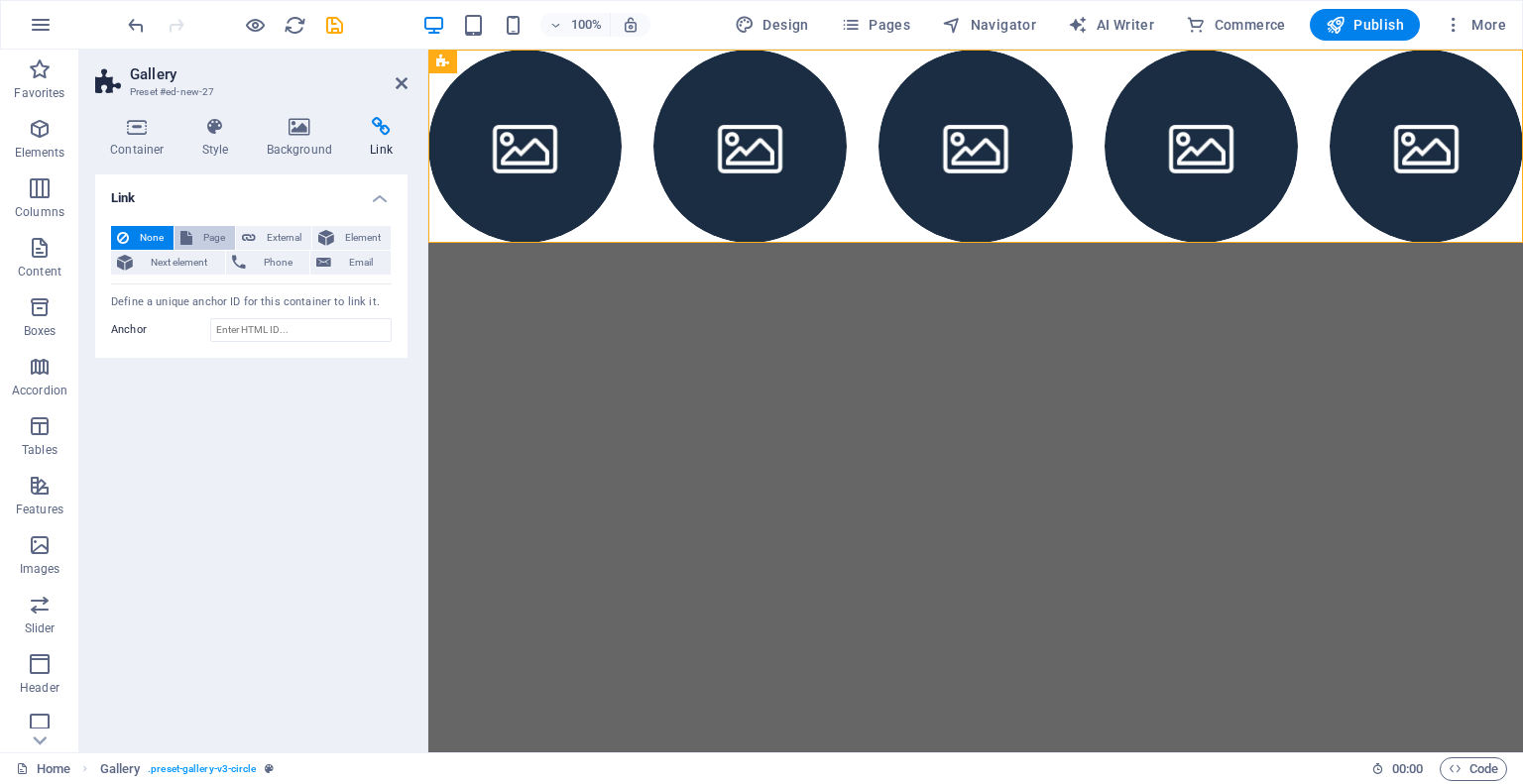 click on "Page" at bounding box center [213, 238] 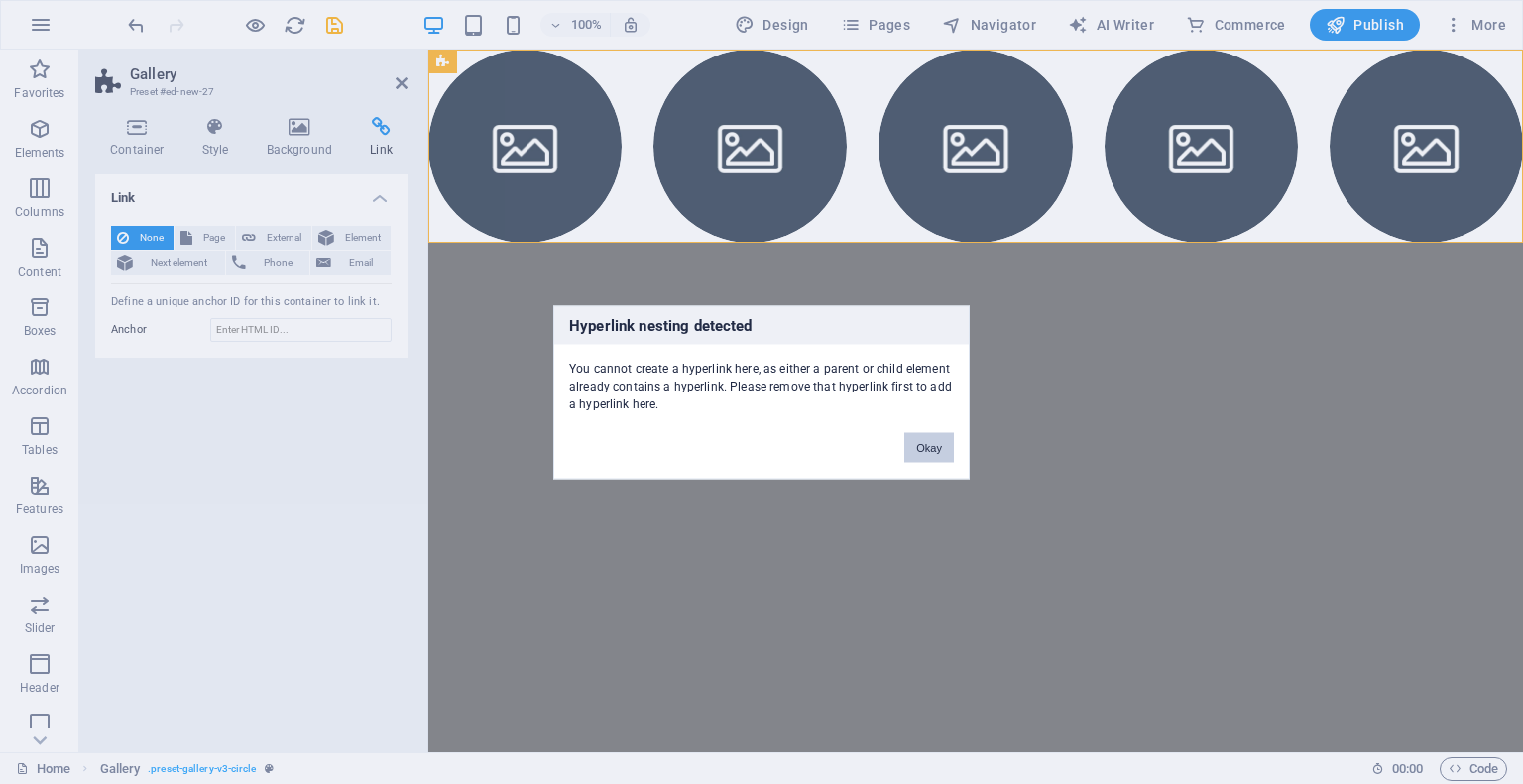 click on "Okay" at bounding box center [929, 447] 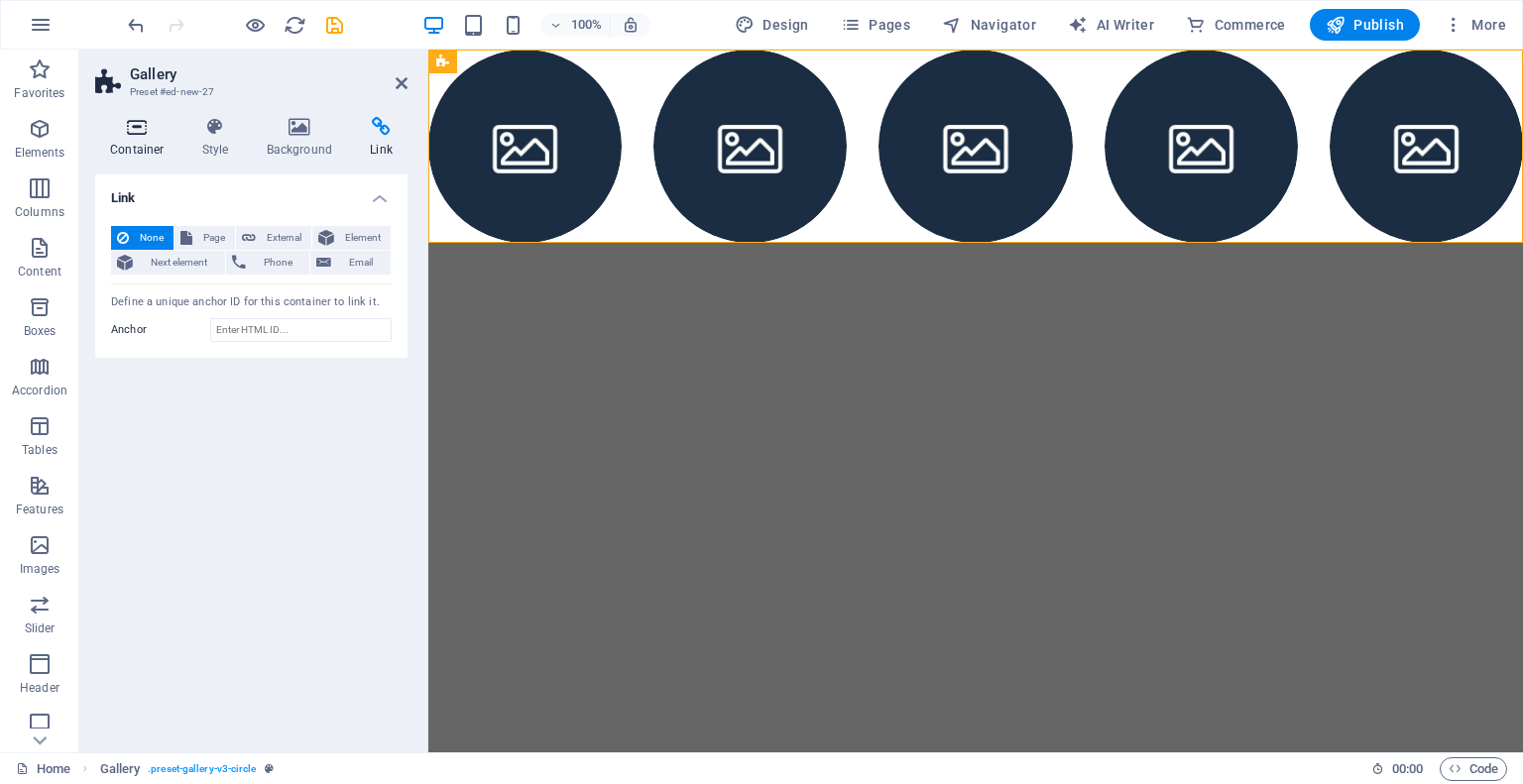click at bounding box center (137, 127) 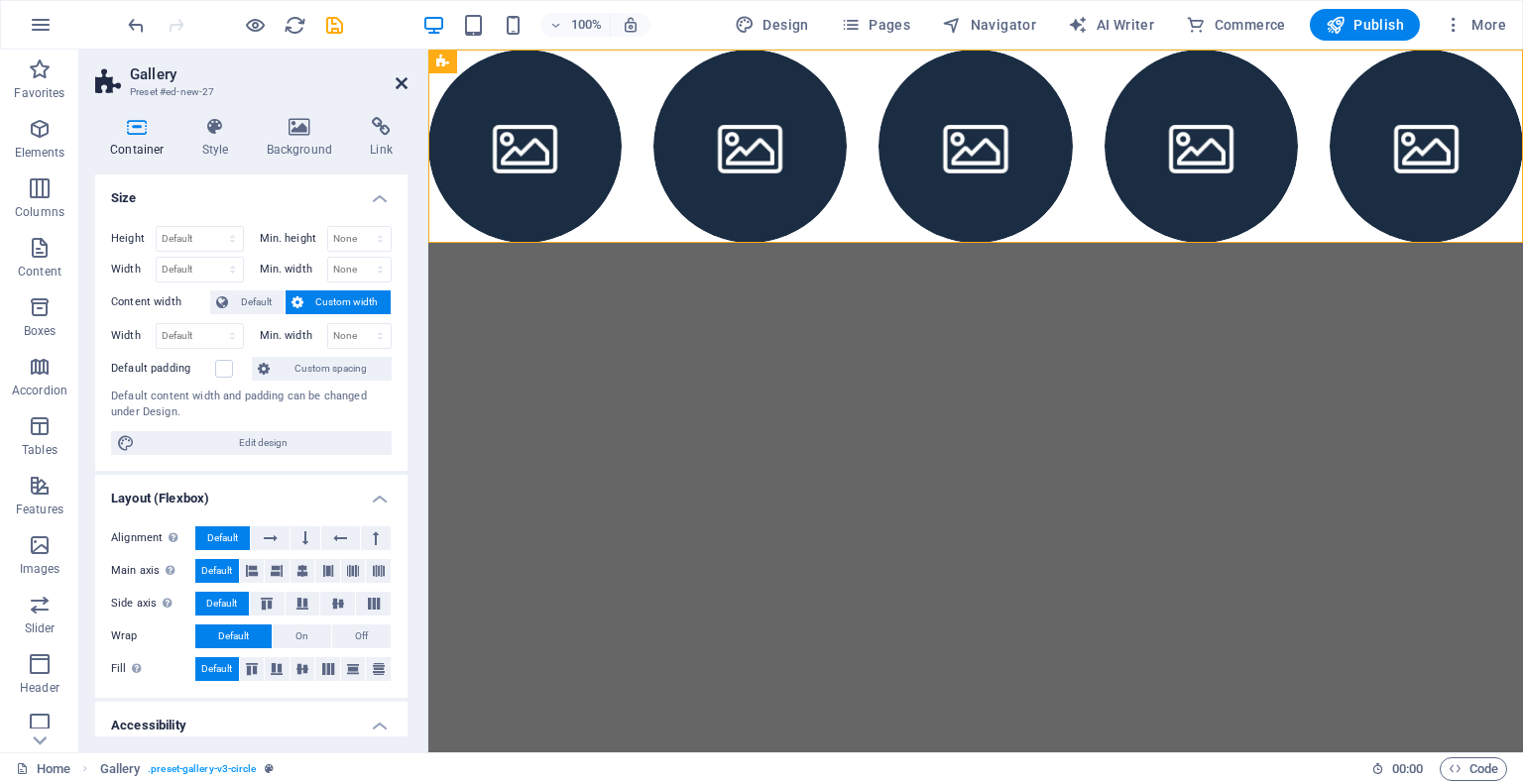 click at bounding box center [402, 83] 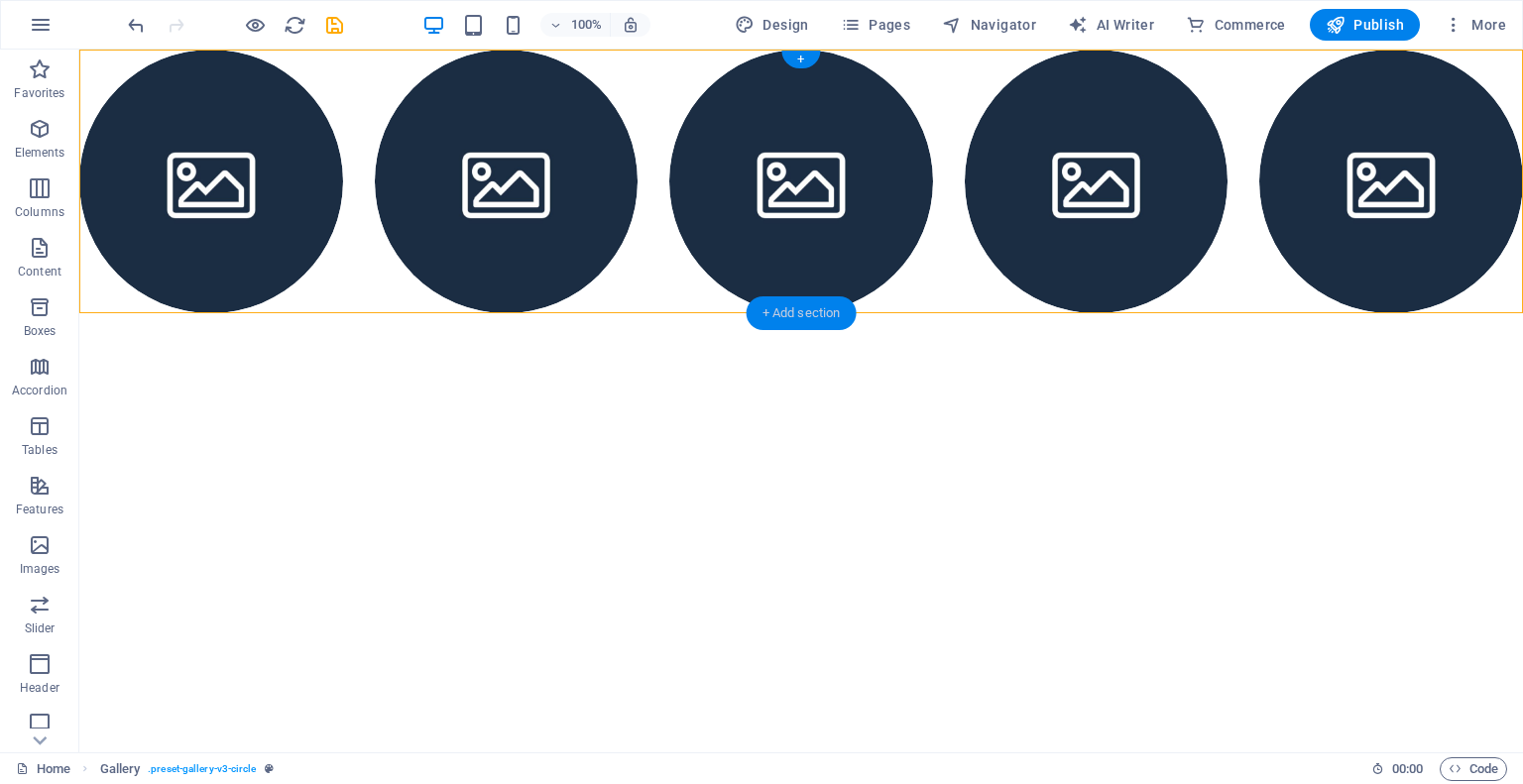 click on "+ Add section" at bounding box center (801, 313) 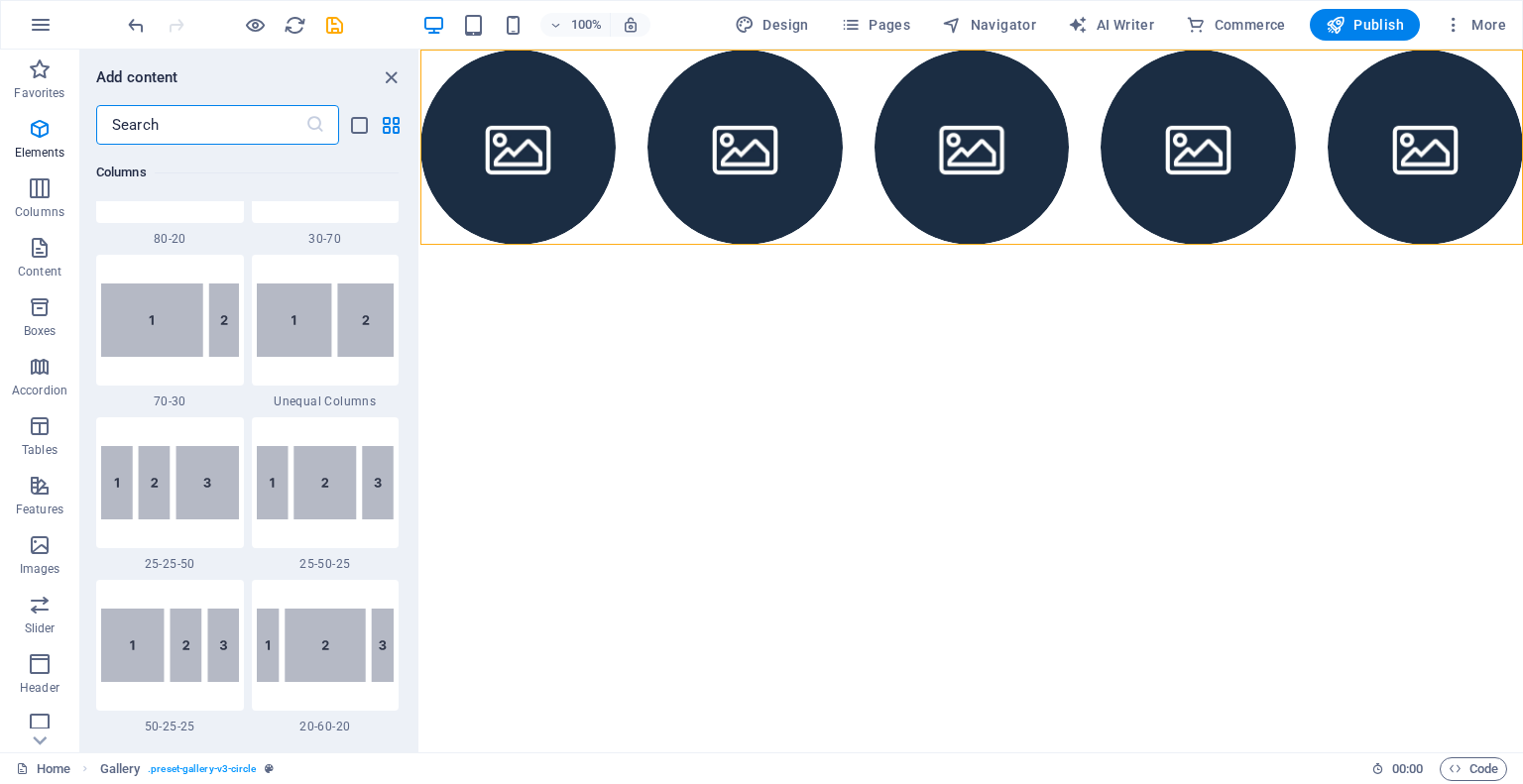 scroll, scrollTop: 3468, scrollLeft: 0, axis: vertical 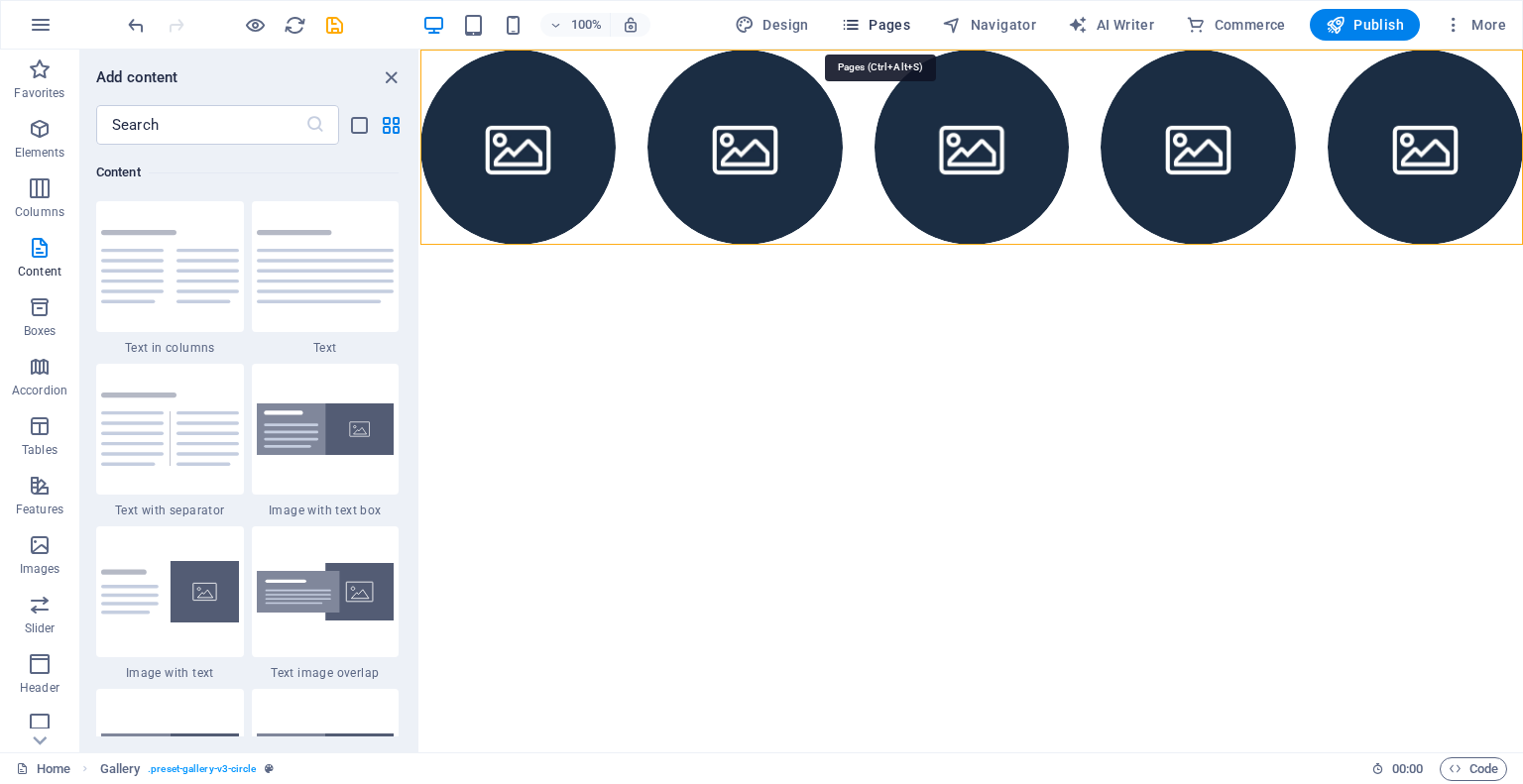 click on "Pages" at bounding box center (876, 25) 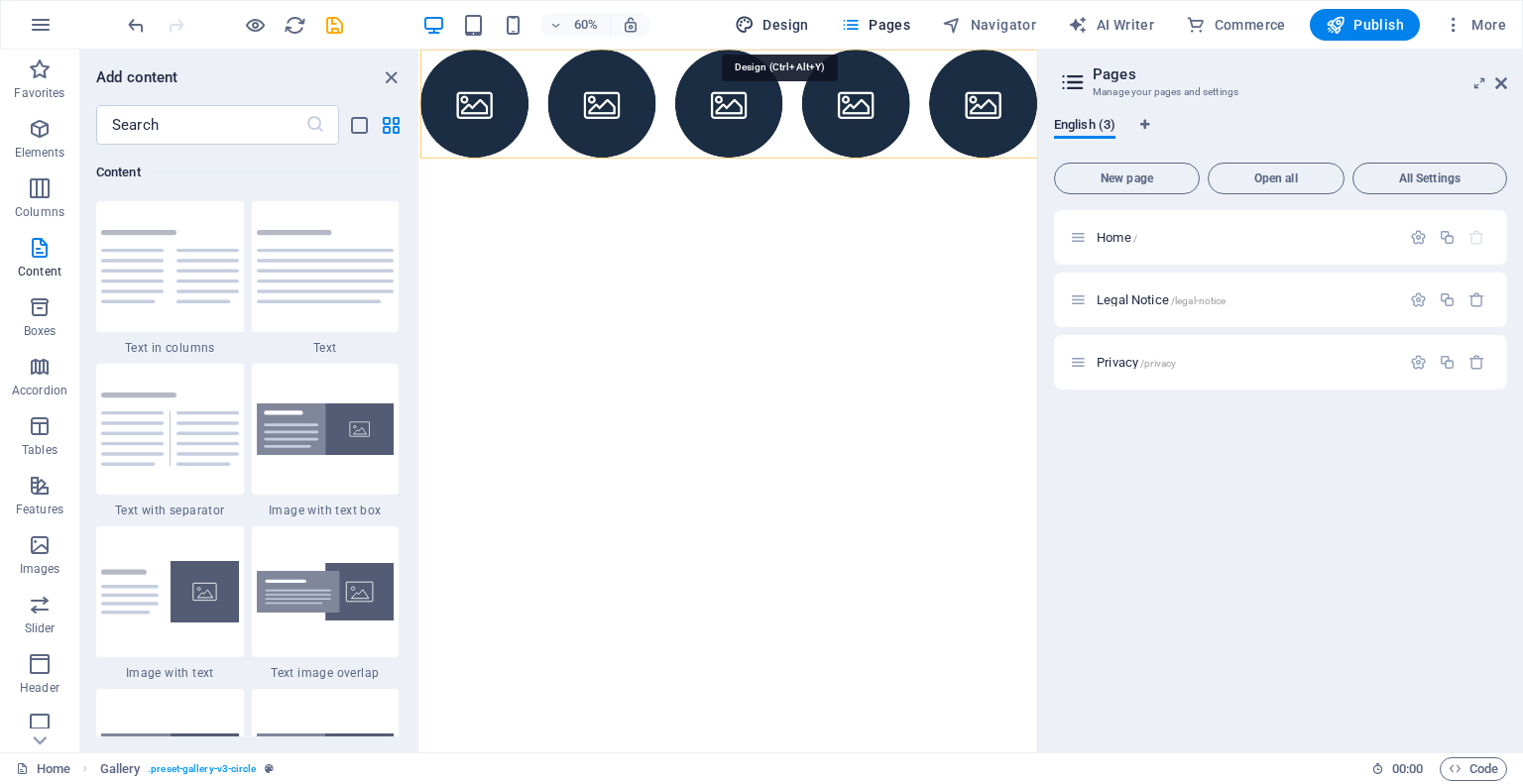click on "Design" at bounding box center [771, 25] 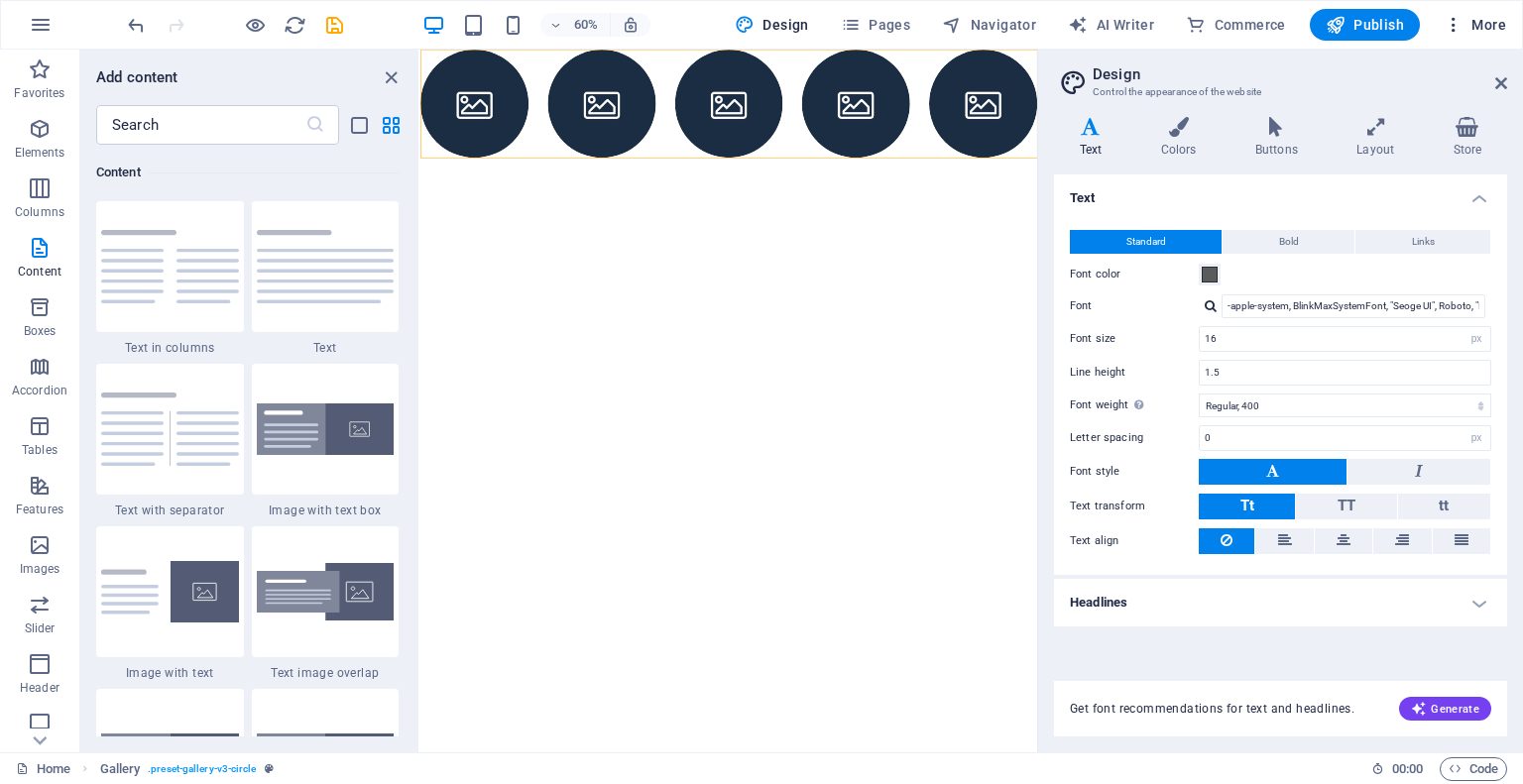 click on "More" at bounding box center [1474, 25] 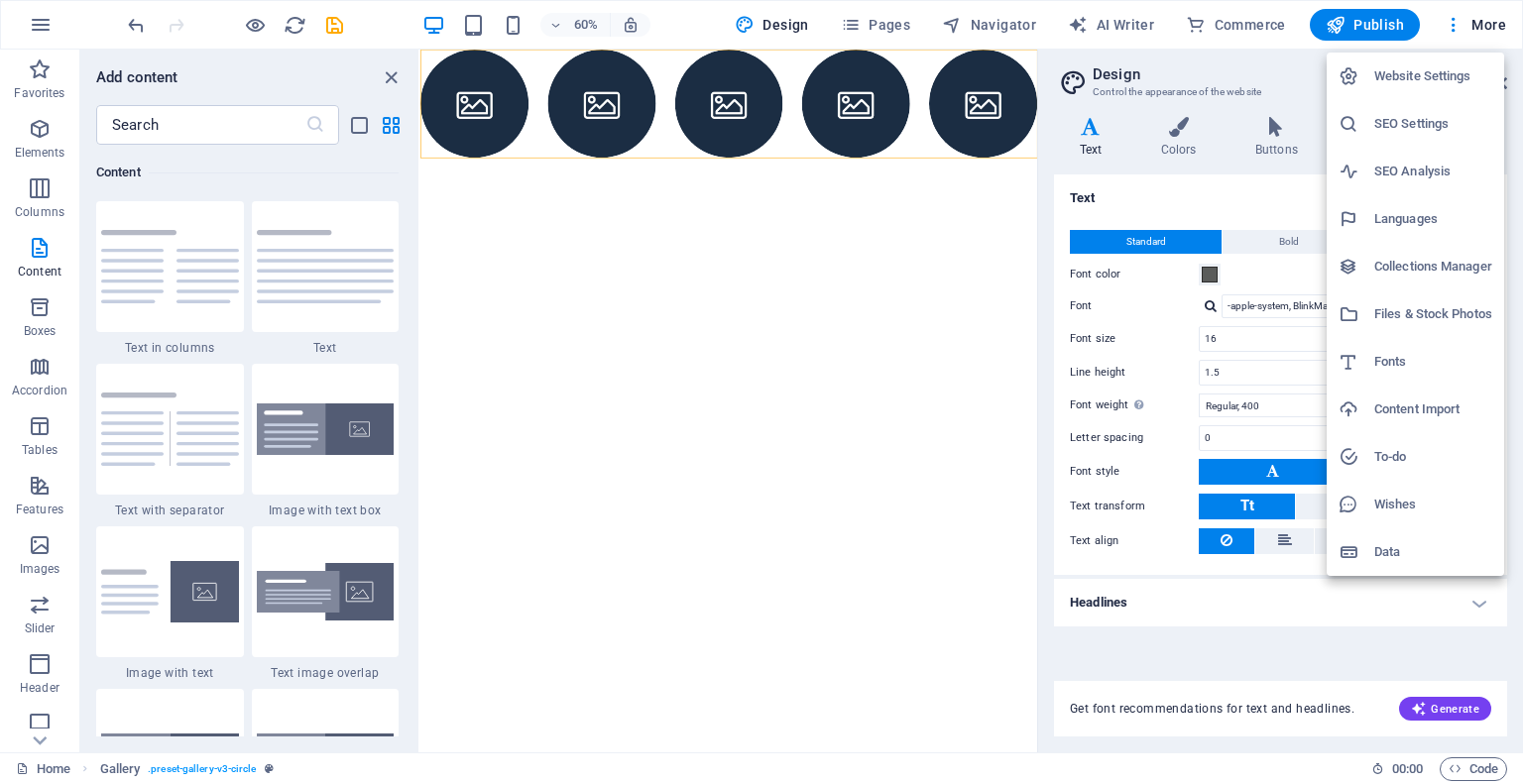 click on "Data" at bounding box center (1433, 552) 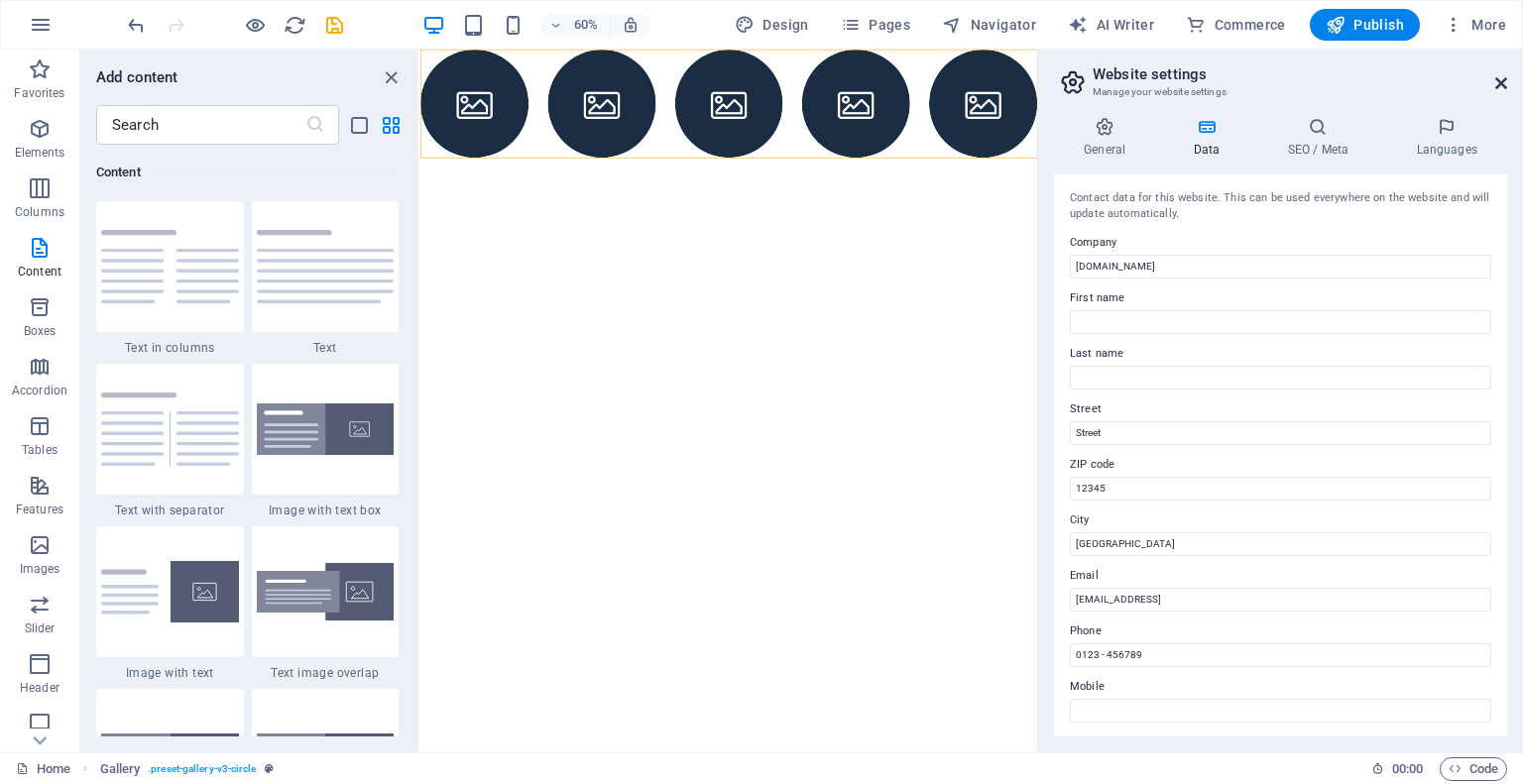 click at bounding box center [1501, 83] 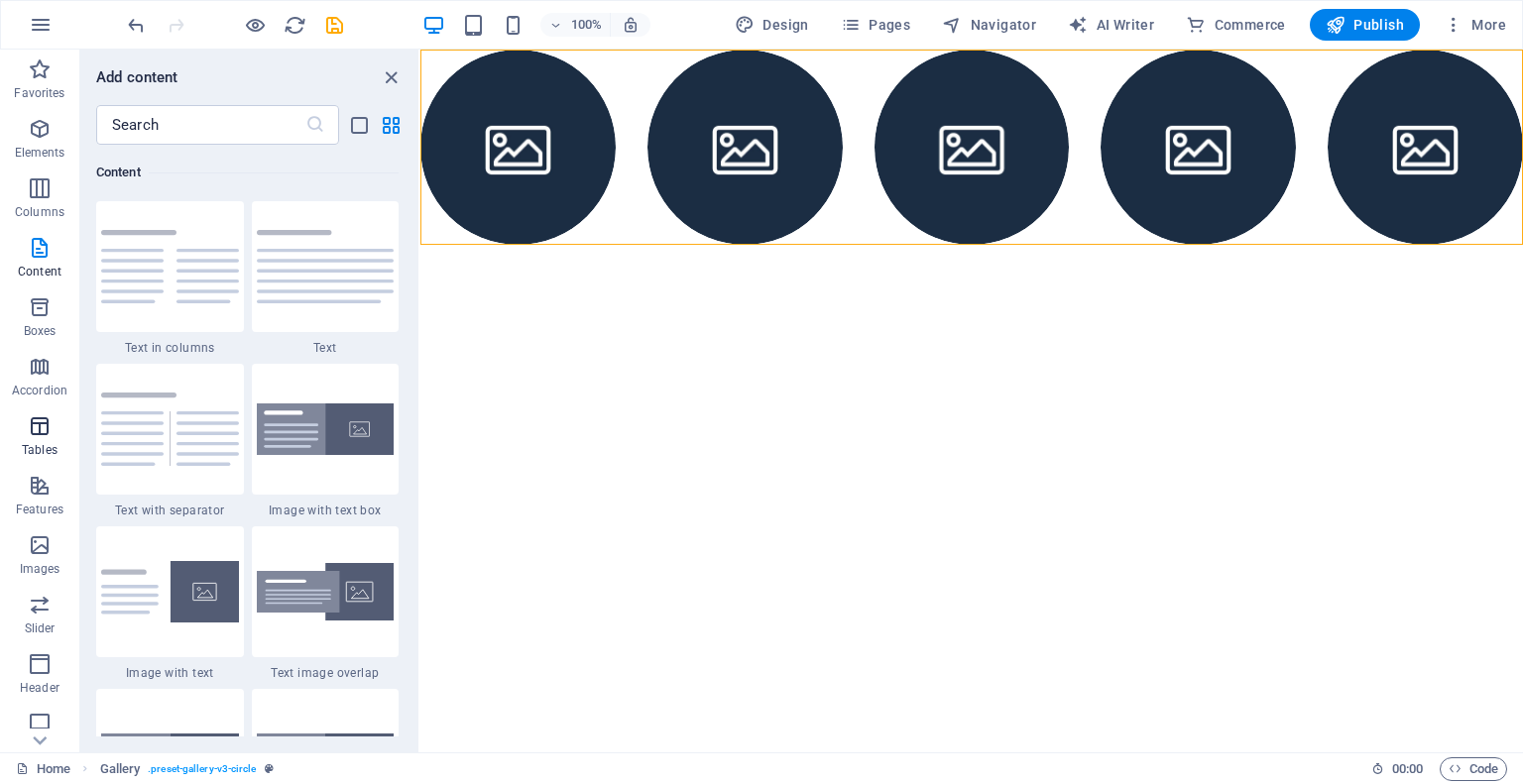 click on "Tables" at bounding box center (40, 450) 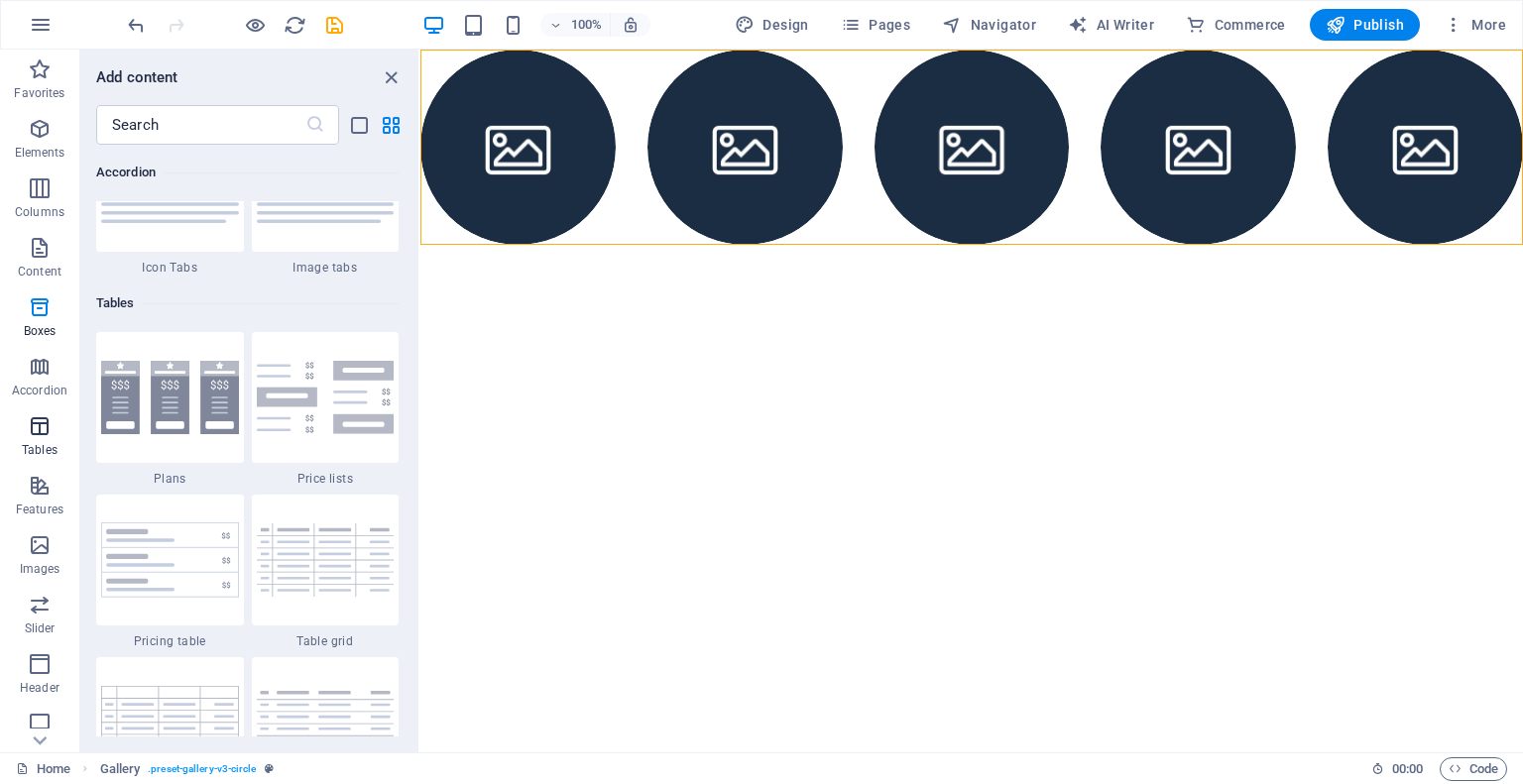 scroll, scrollTop: 6702, scrollLeft: 0, axis: vertical 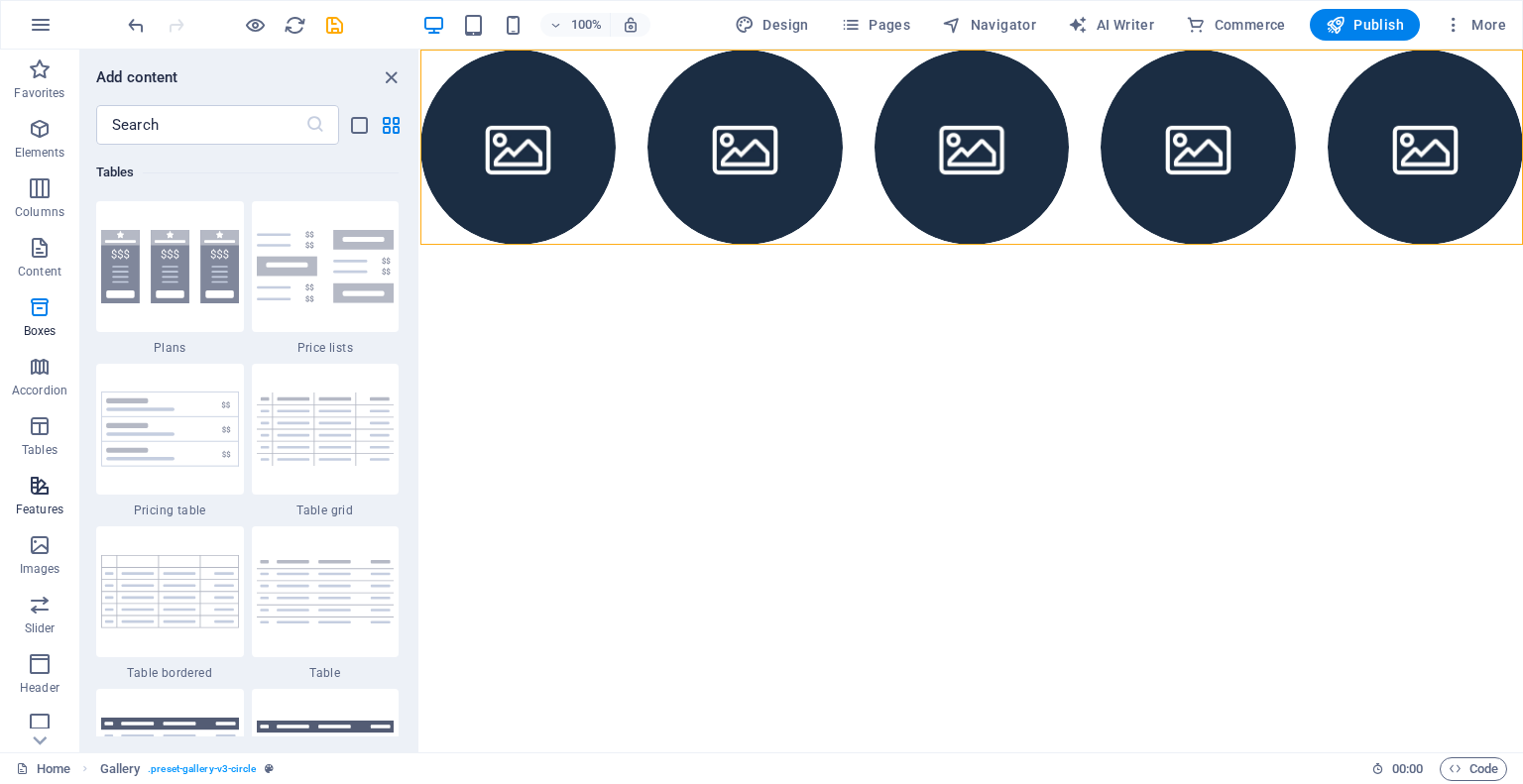 click on "Features" at bounding box center (40, 509) 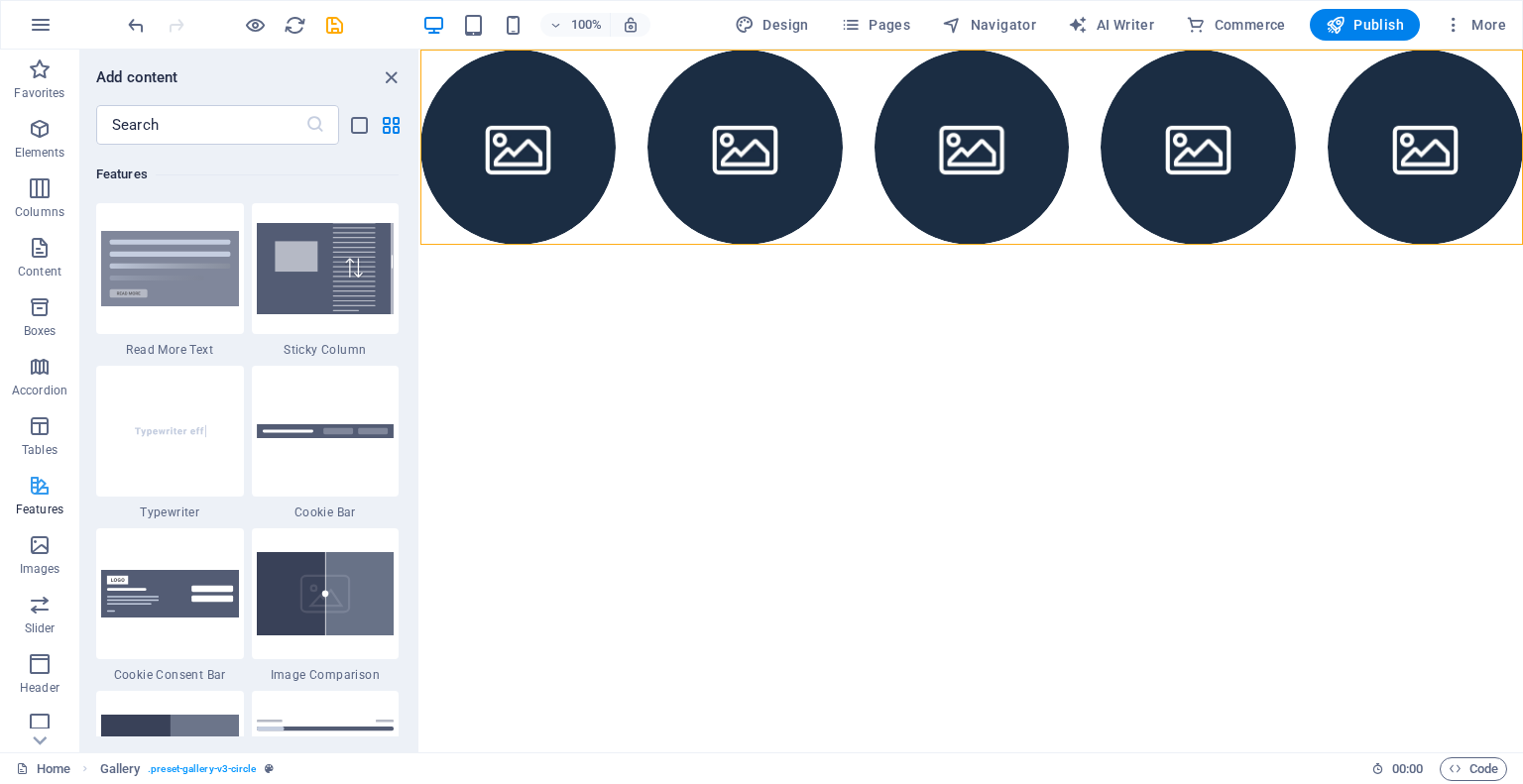 scroll, scrollTop: 7563, scrollLeft: 0, axis: vertical 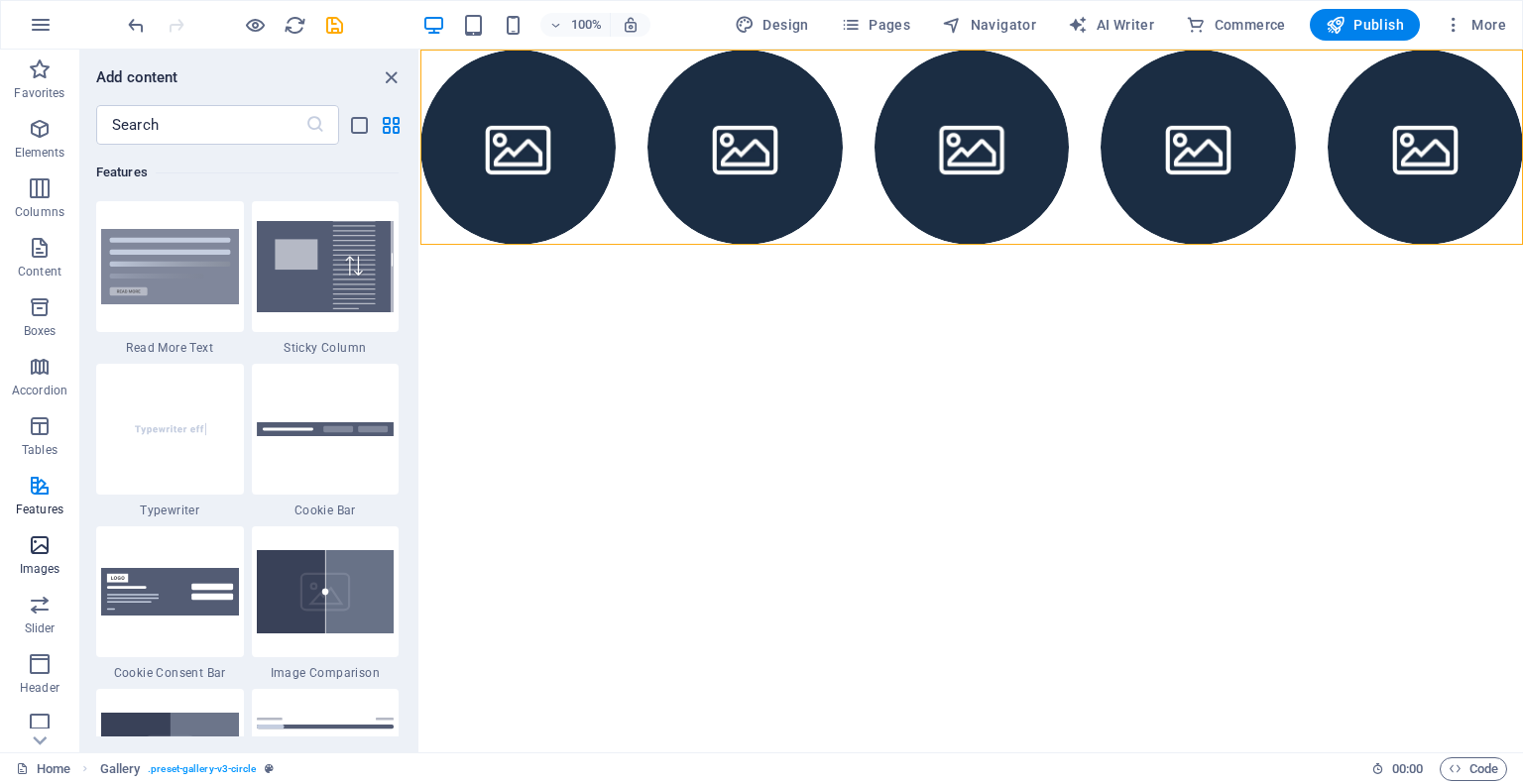 click on "Images" at bounding box center [40, 569] 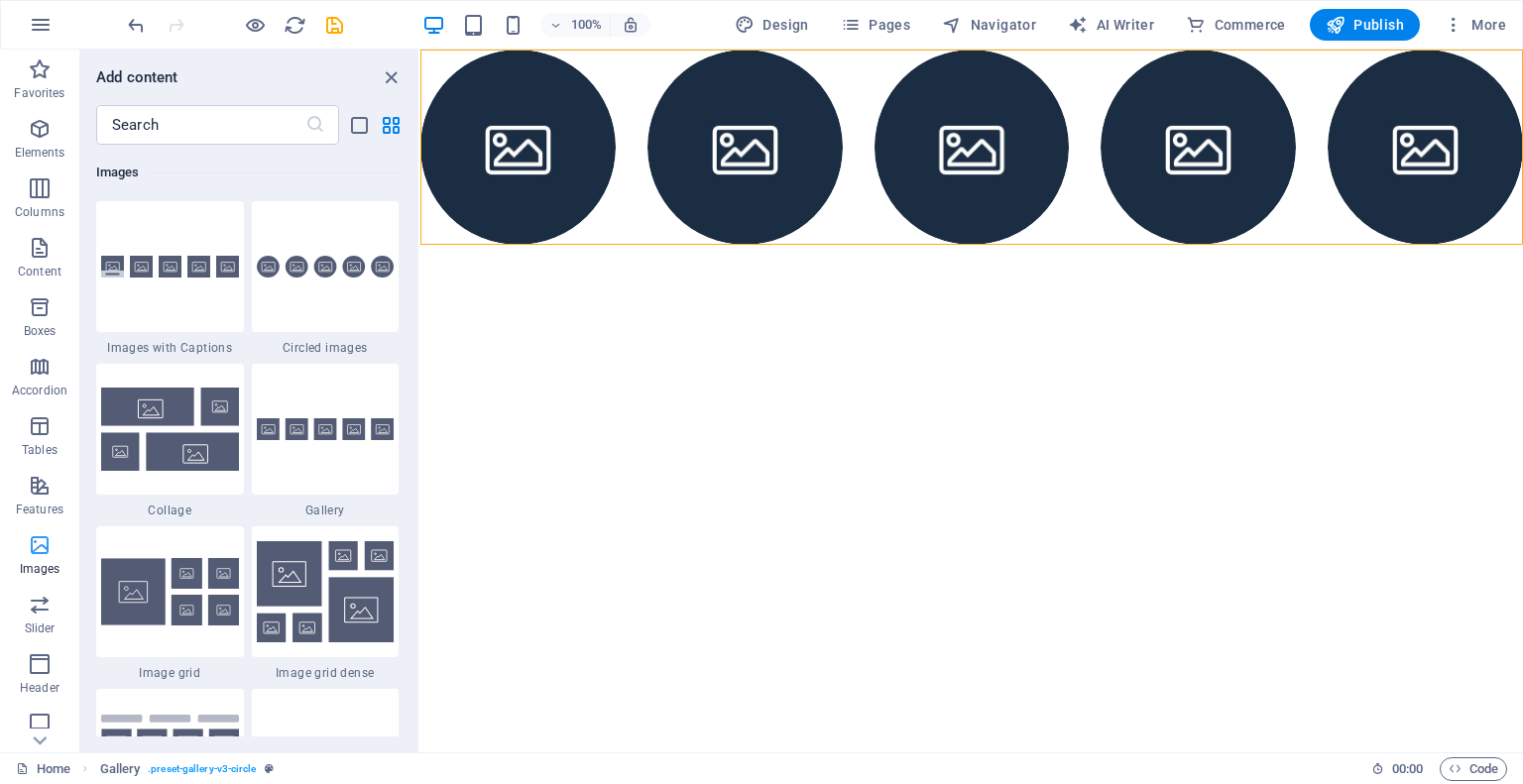scroll, scrollTop: 9888, scrollLeft: 0, axis: vertical 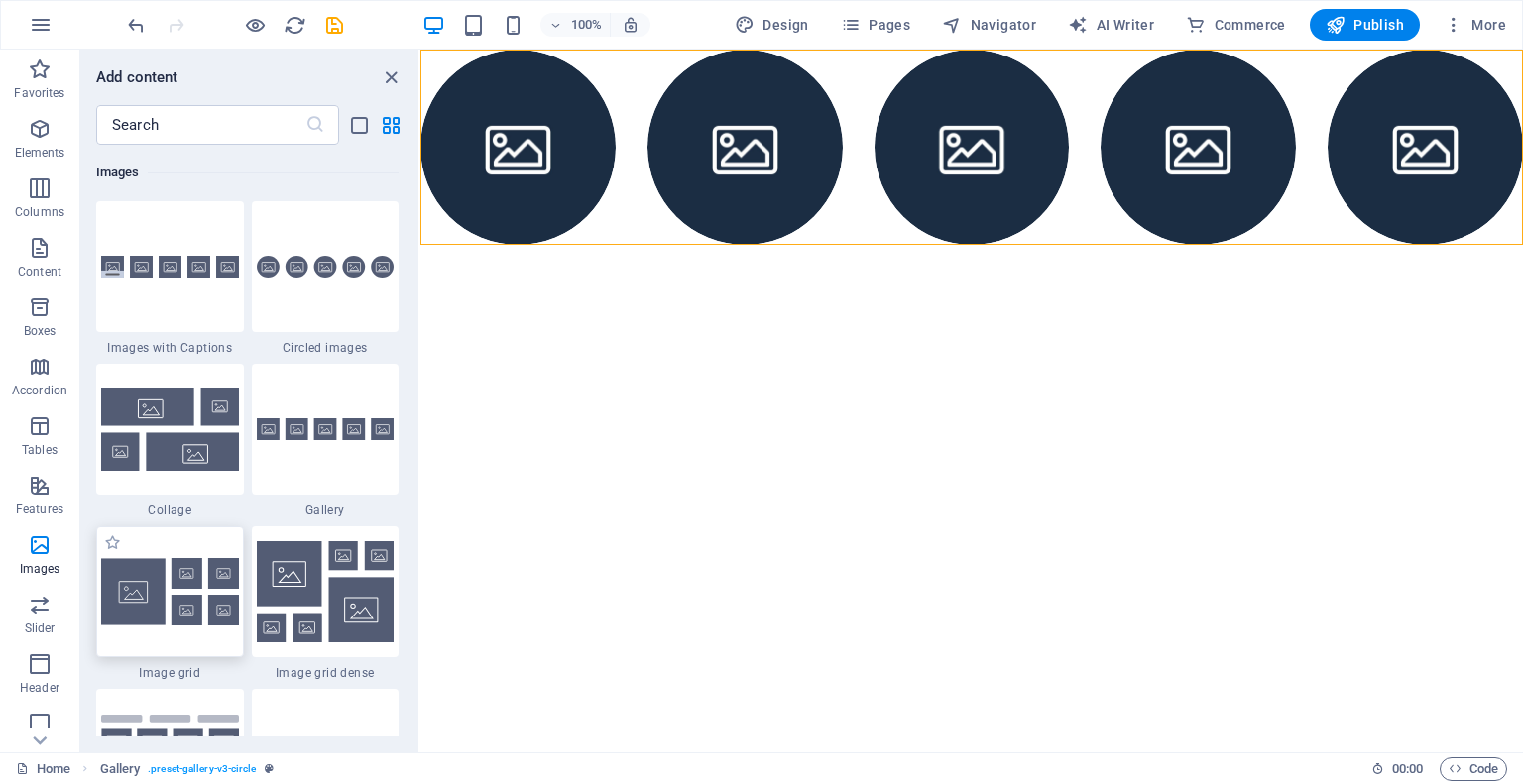 type 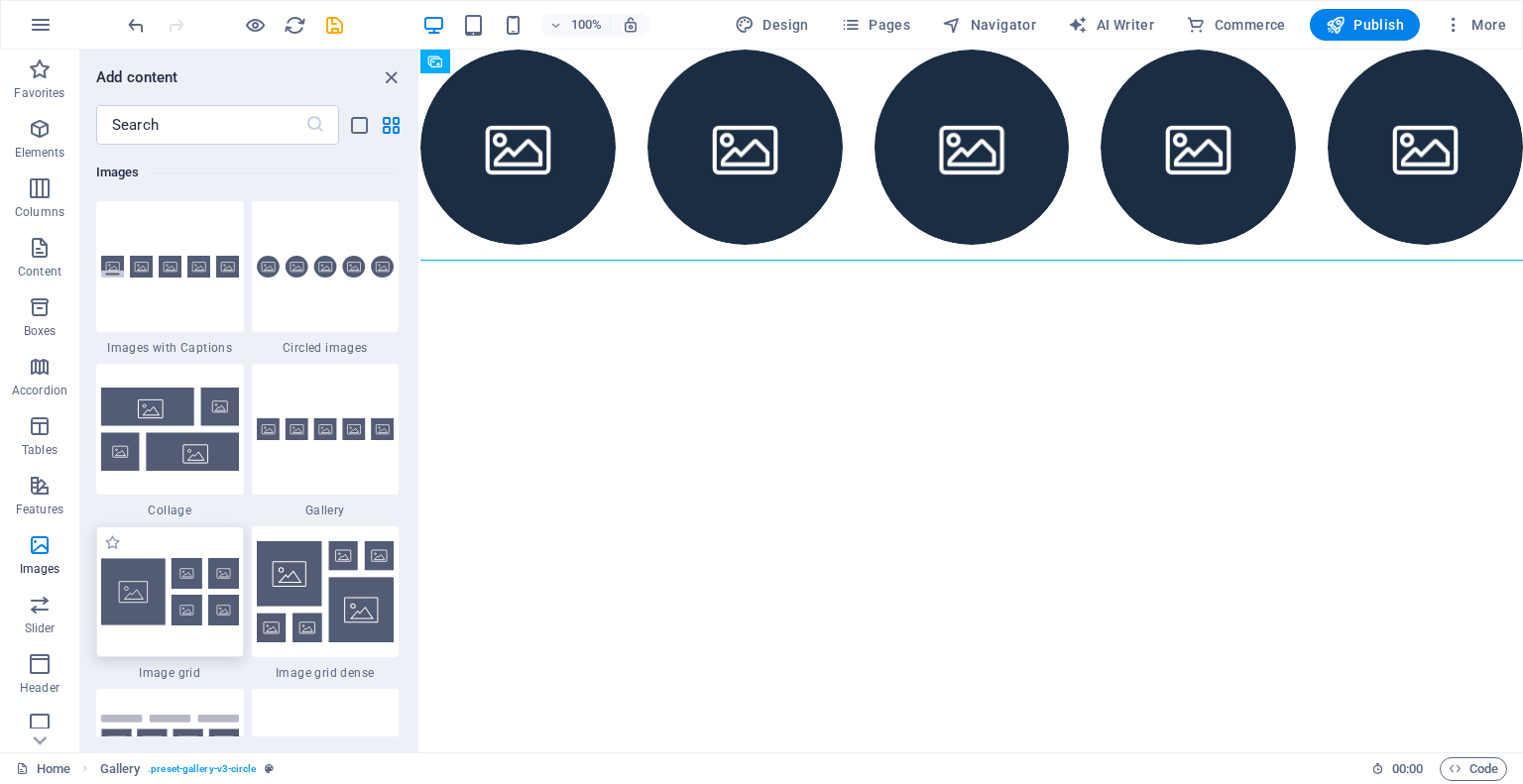 type 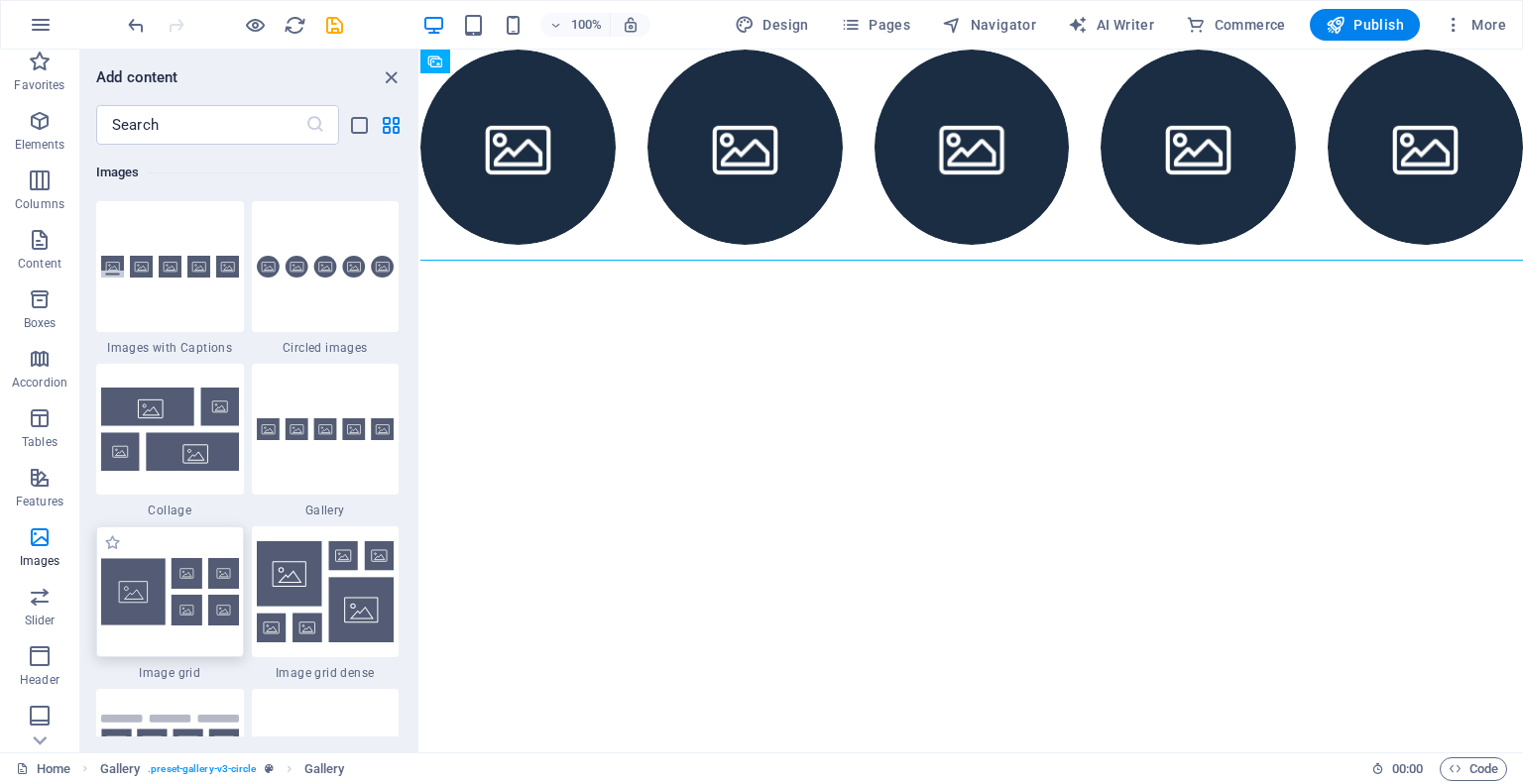type 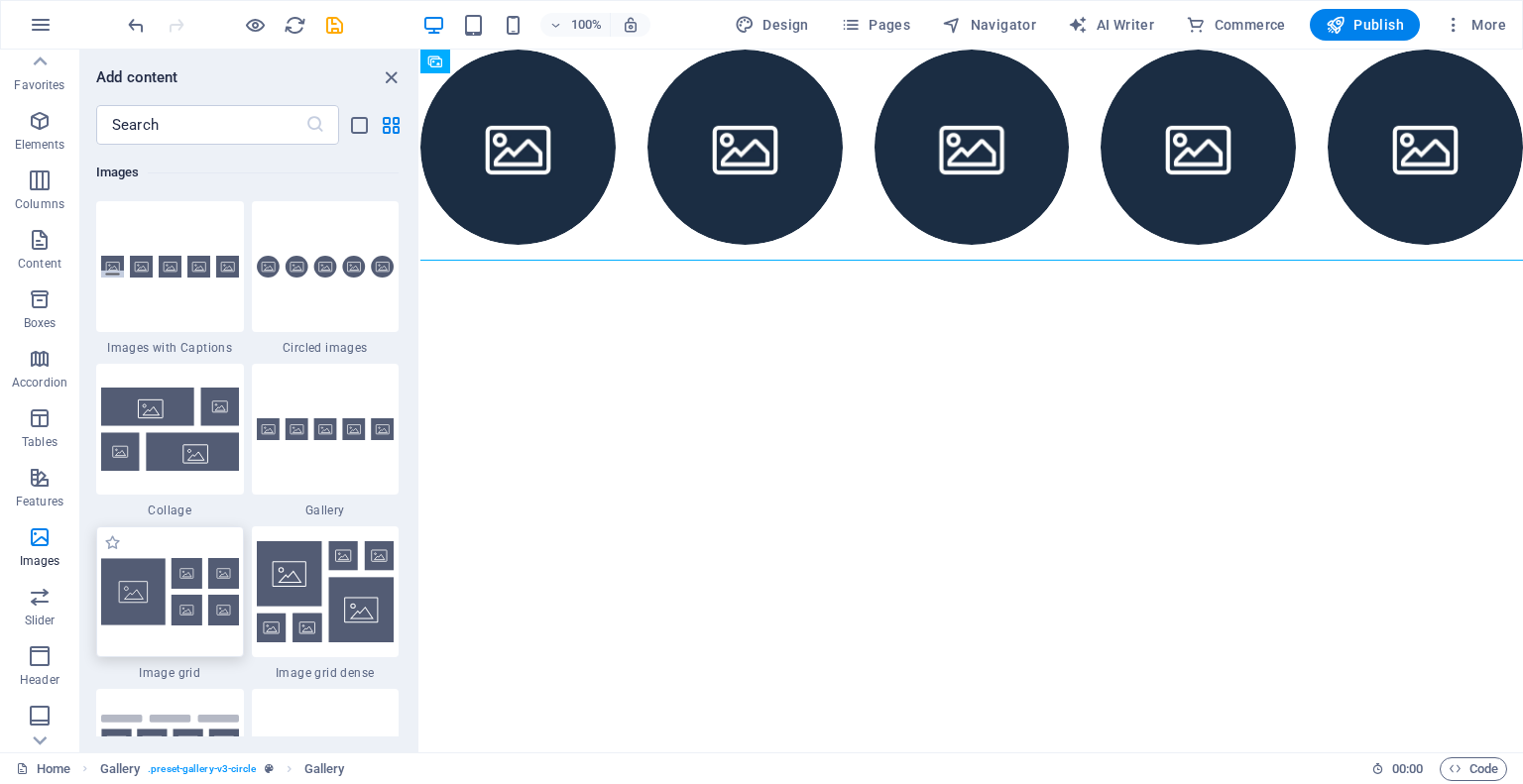 type 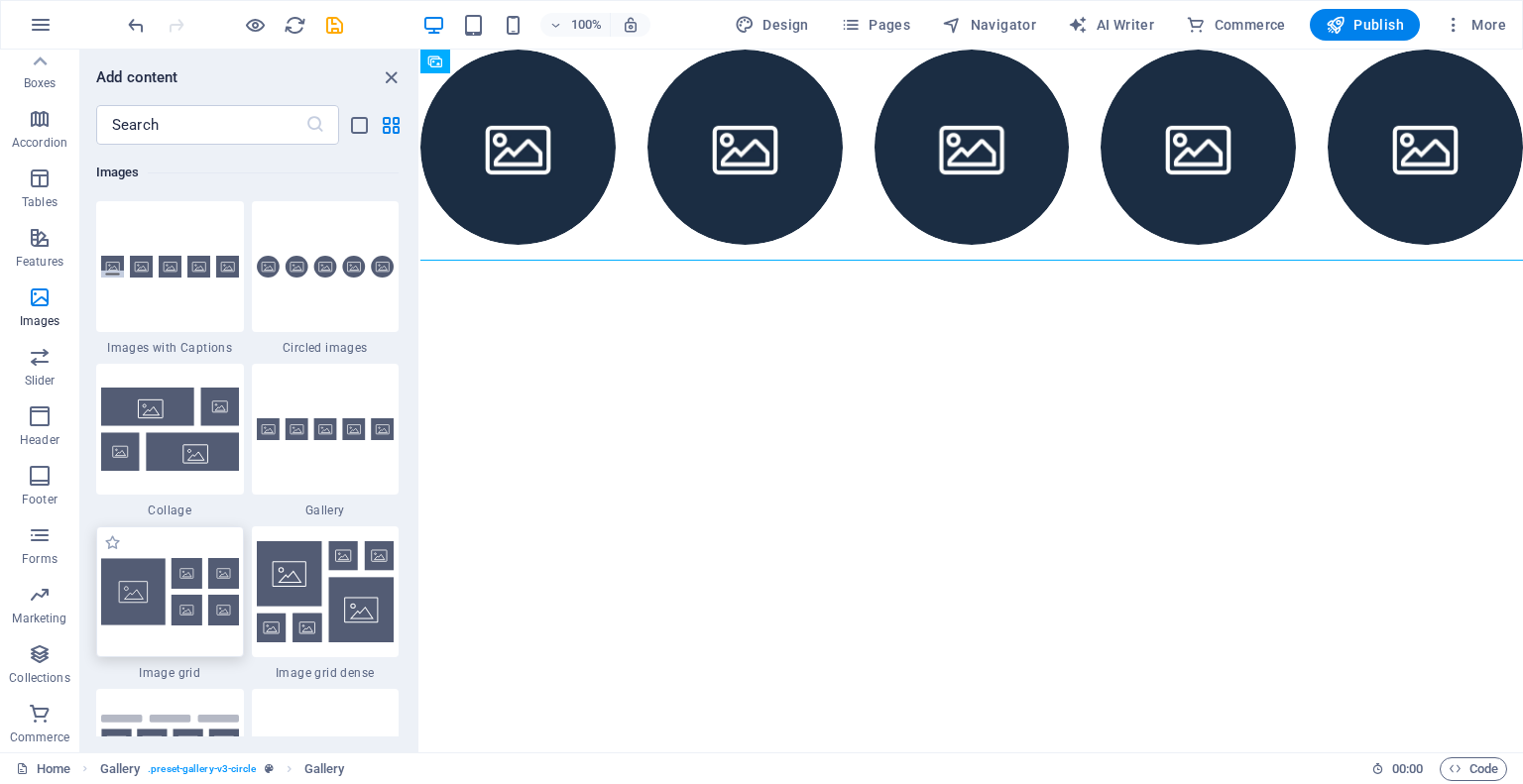 type 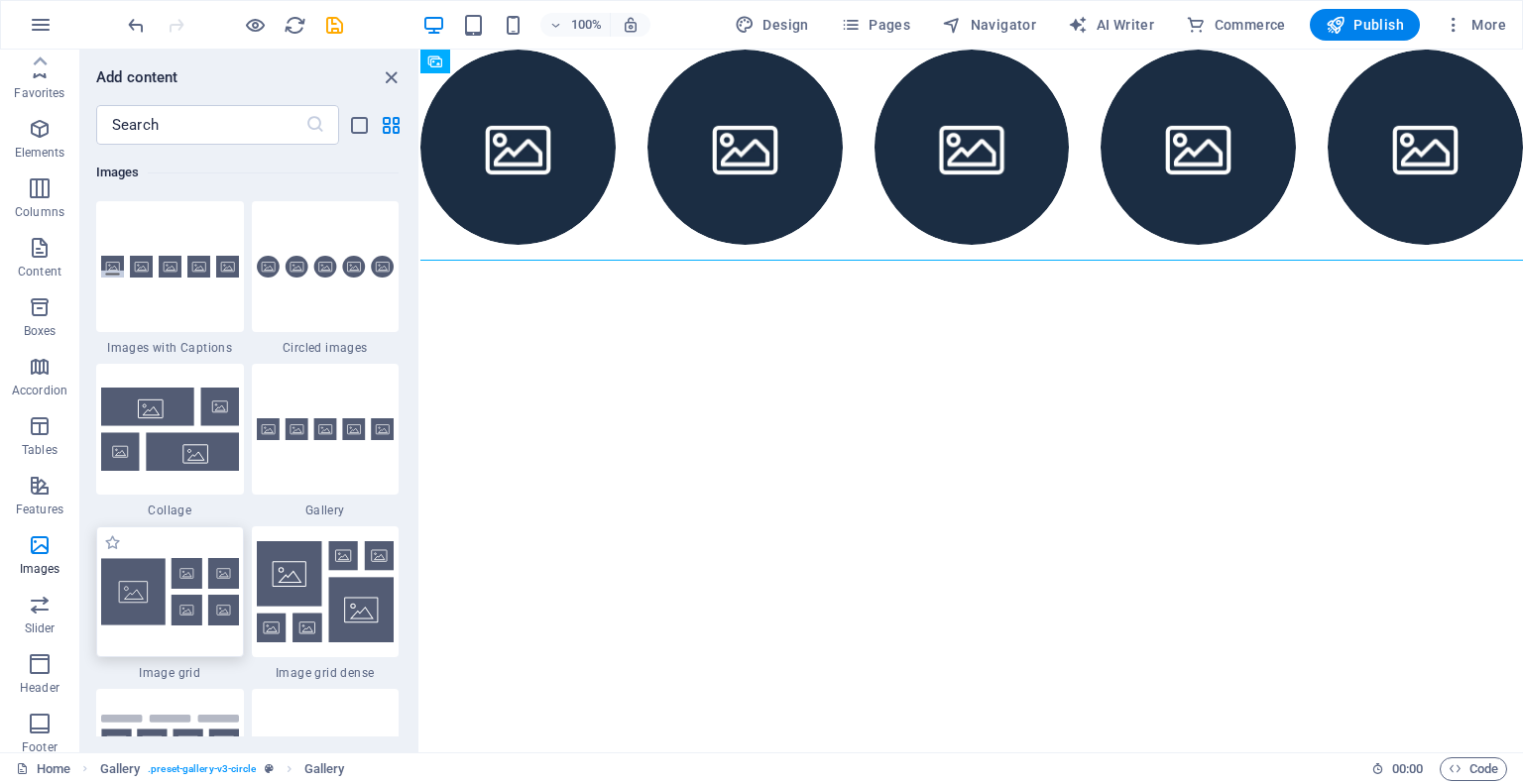 type 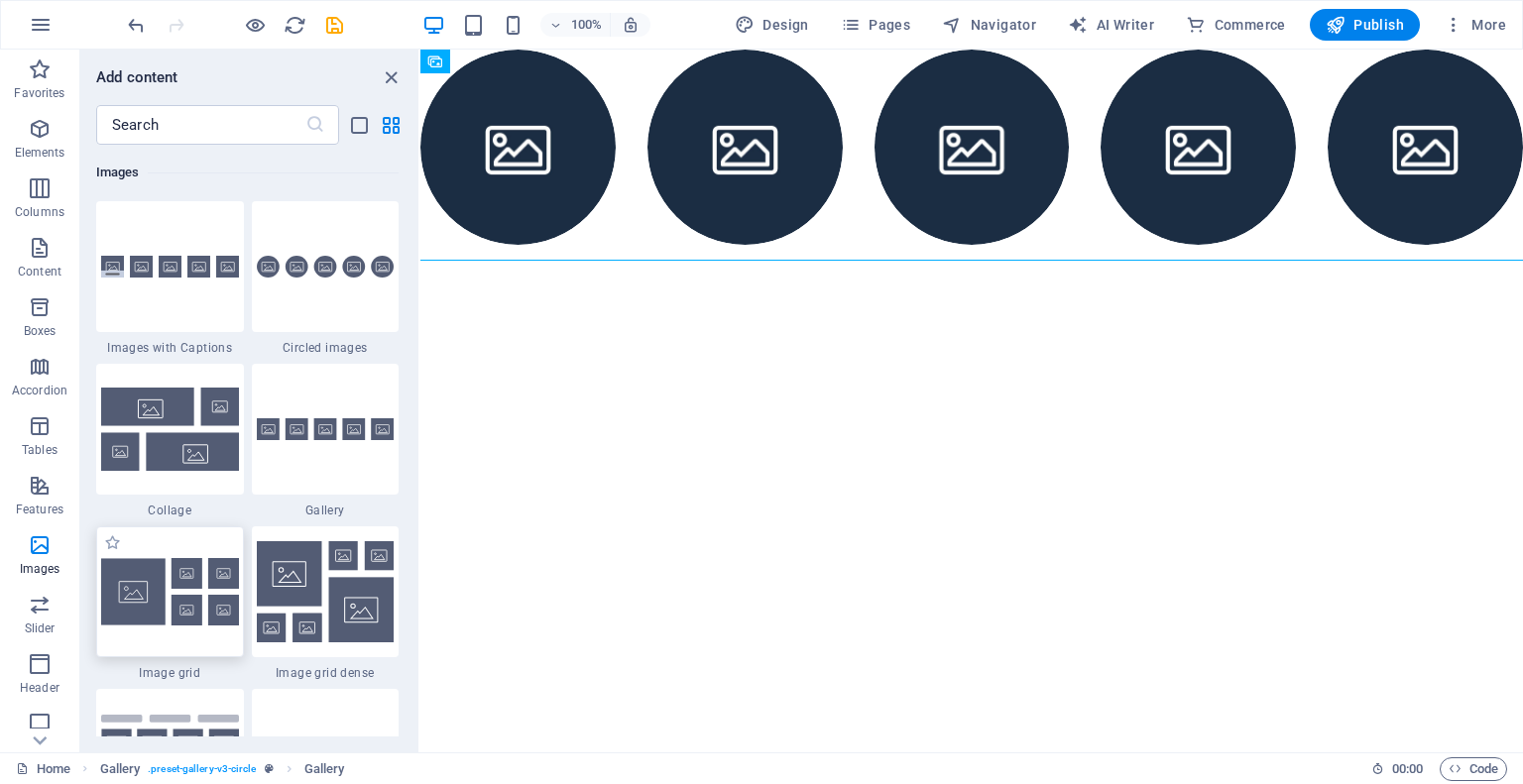 type 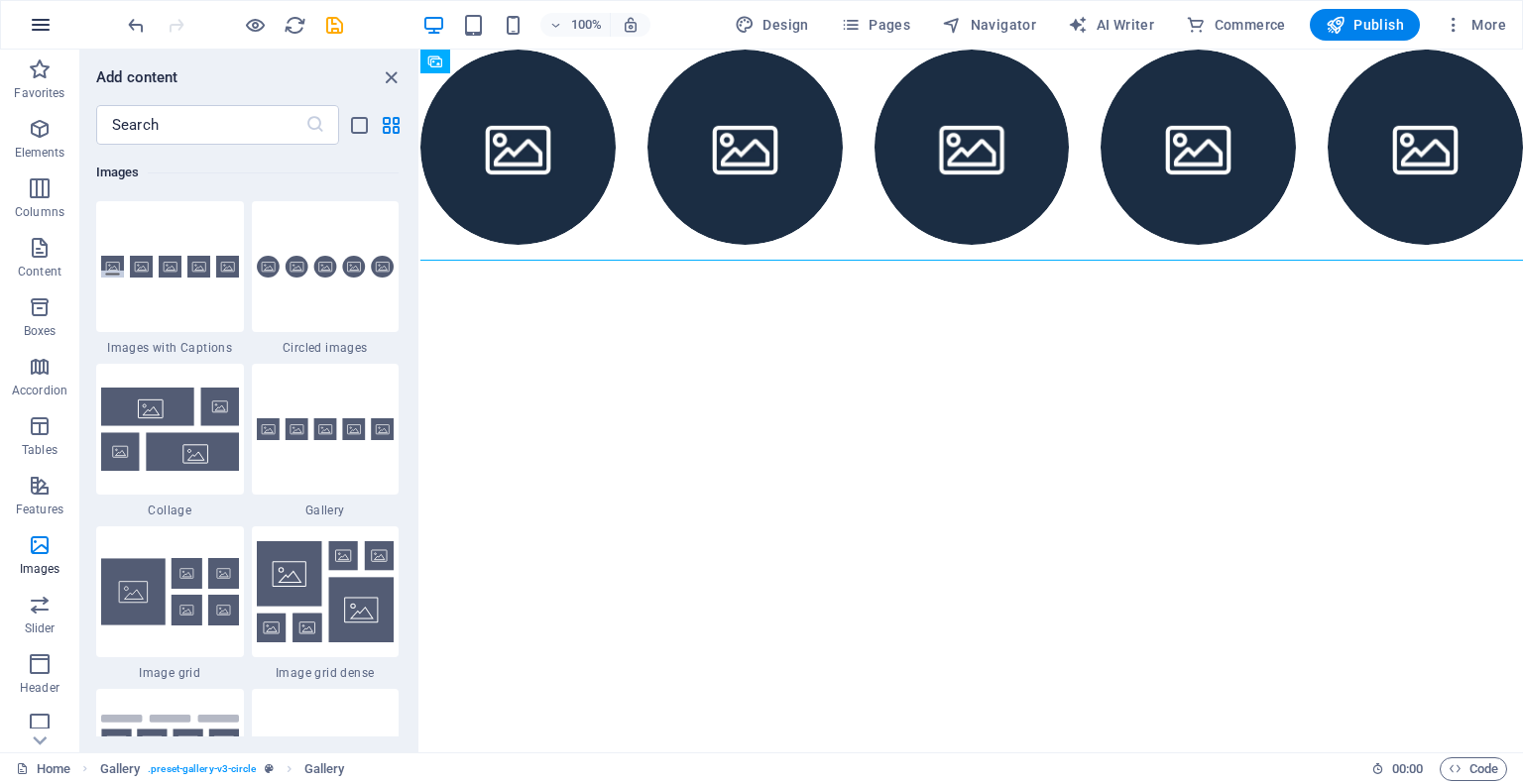 click at bounding box center (41, 25) 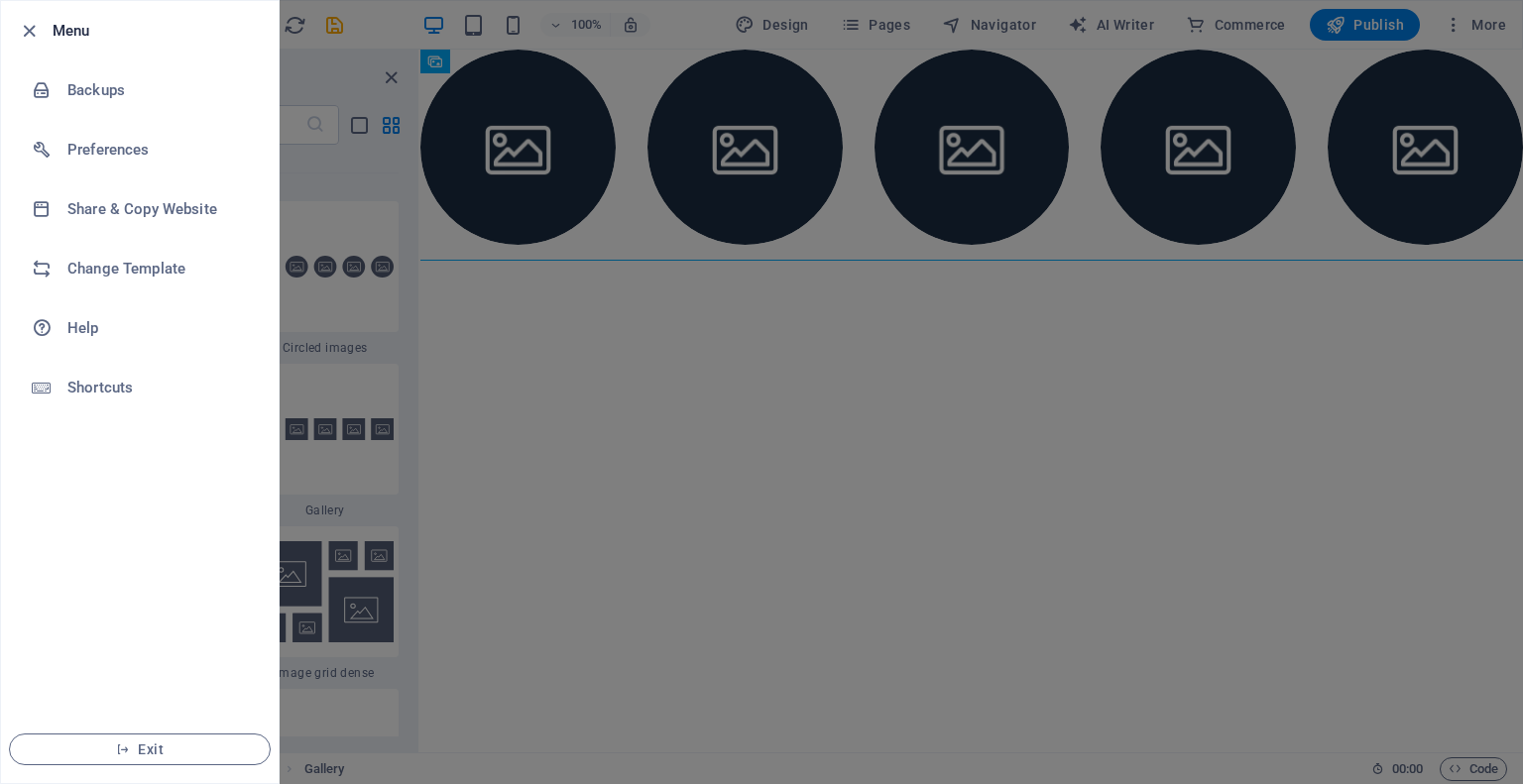 click at bounding box center (762, 392) 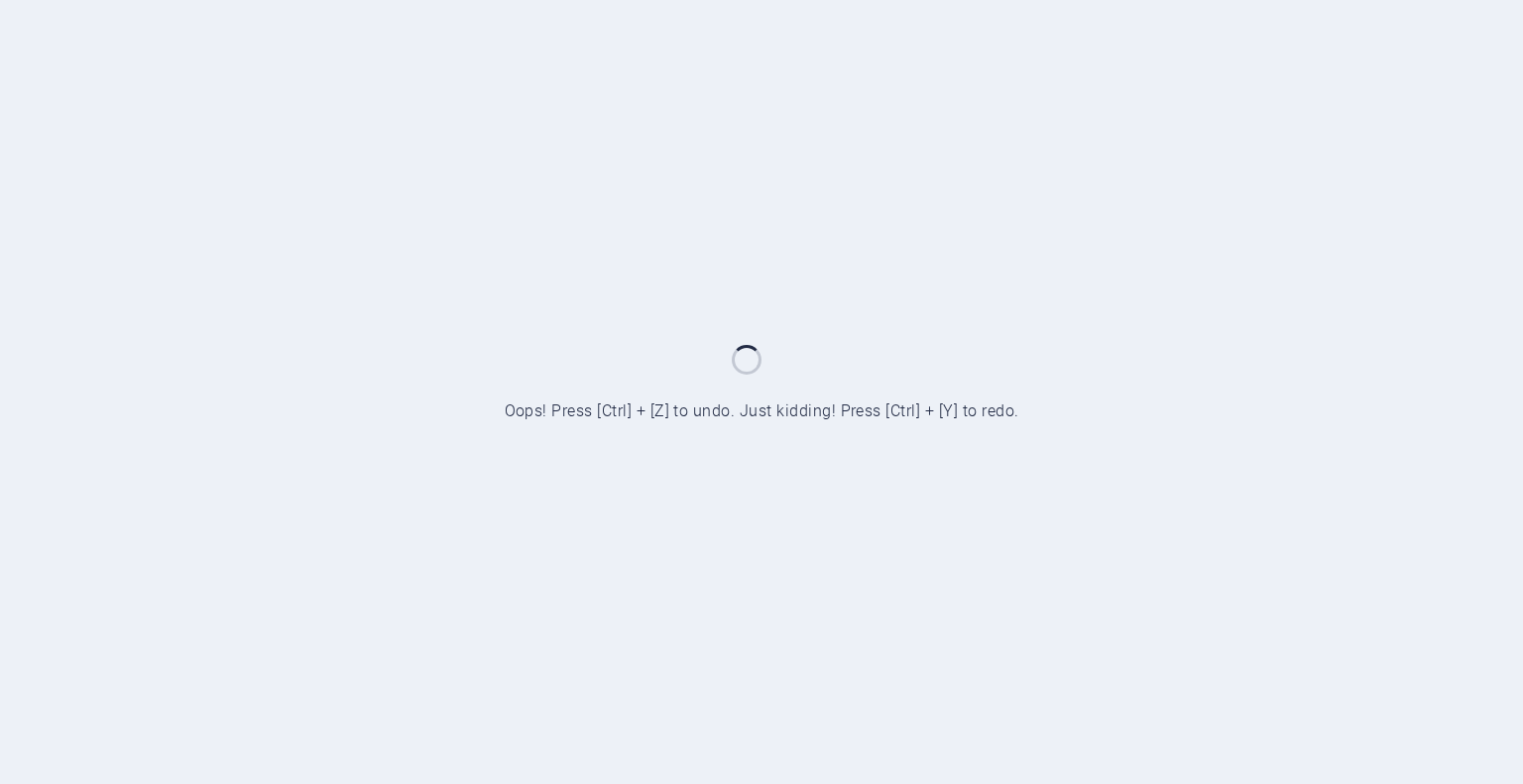 scroll, scrollTop: 0, scrollLeft: 0, axis: both 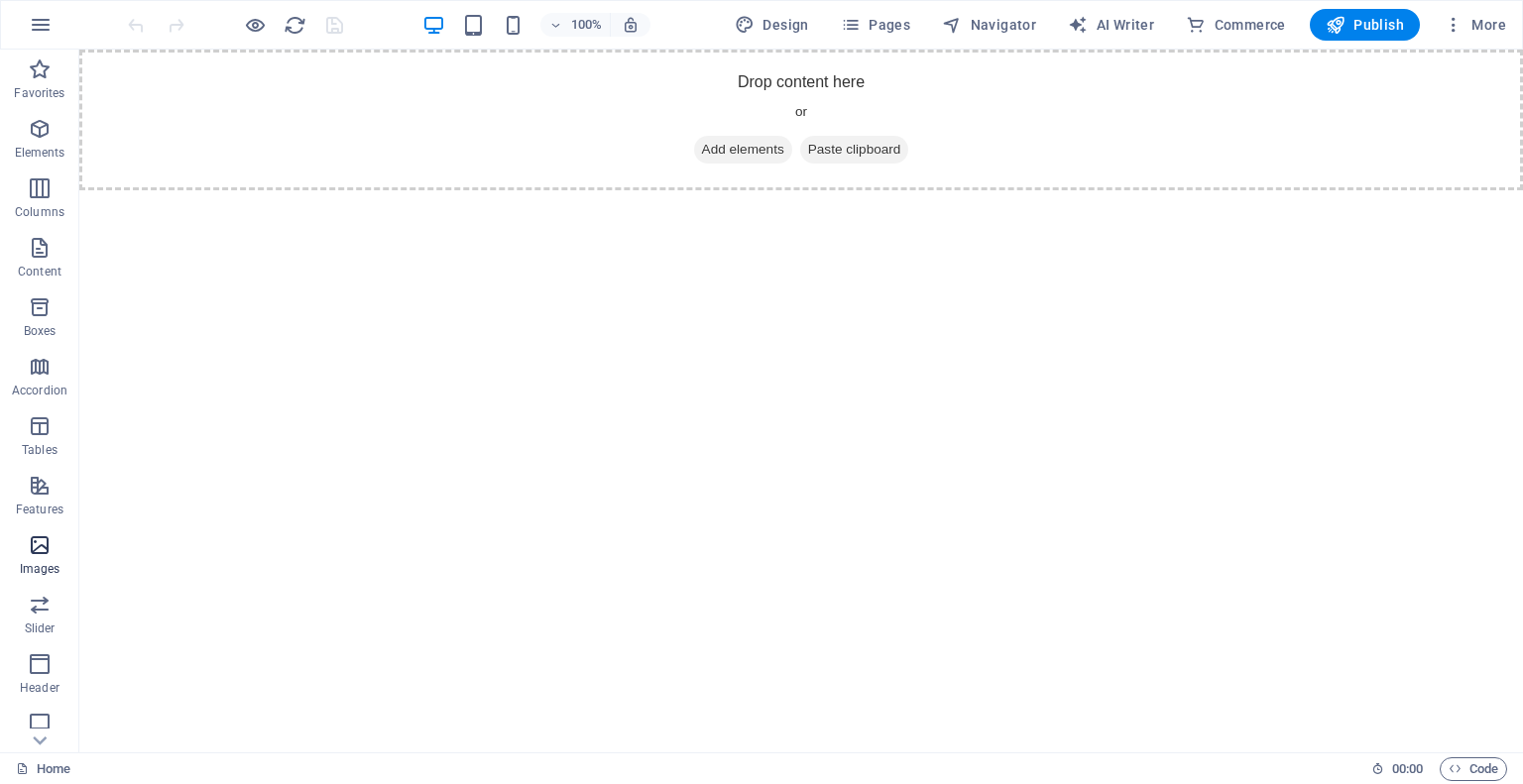click on "Images" at bounding box center [40, 569] 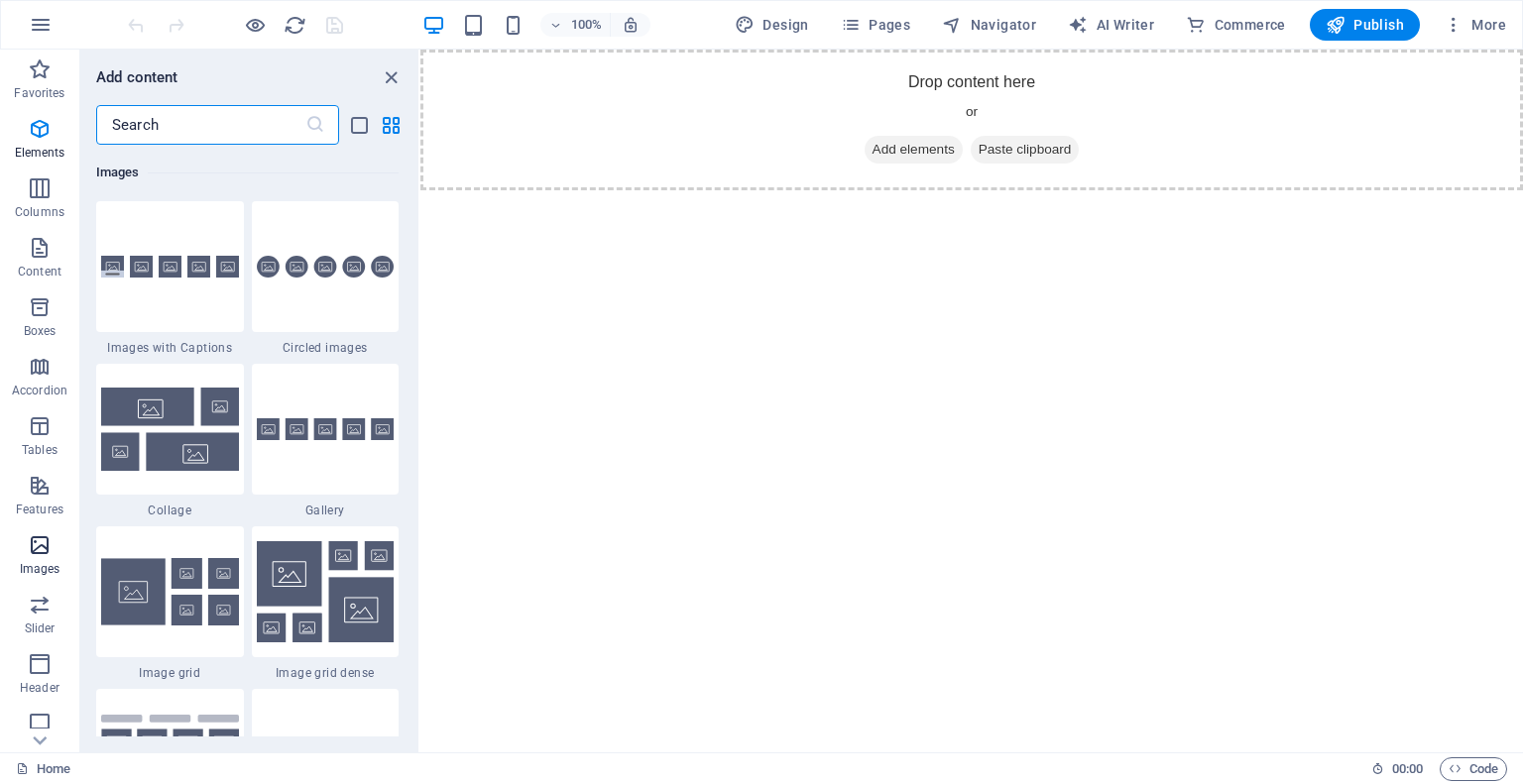 scroll, scrollTop: 9888, scrollLeft: 0, axis: vertical 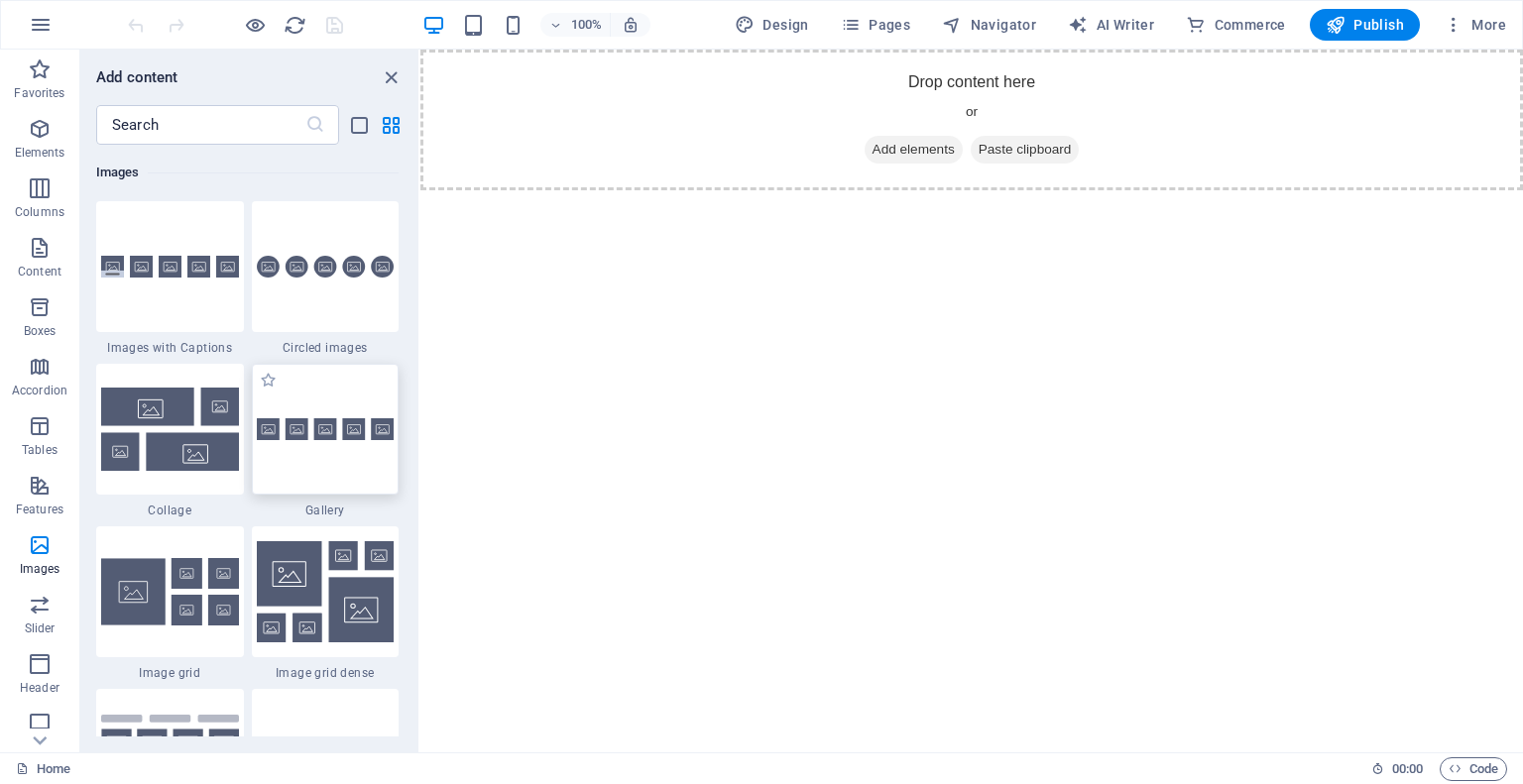 drag, startPoint x: 287, startPoint y: 519, endPoint x: 261, endPoint y: 439, distance: 84.11896 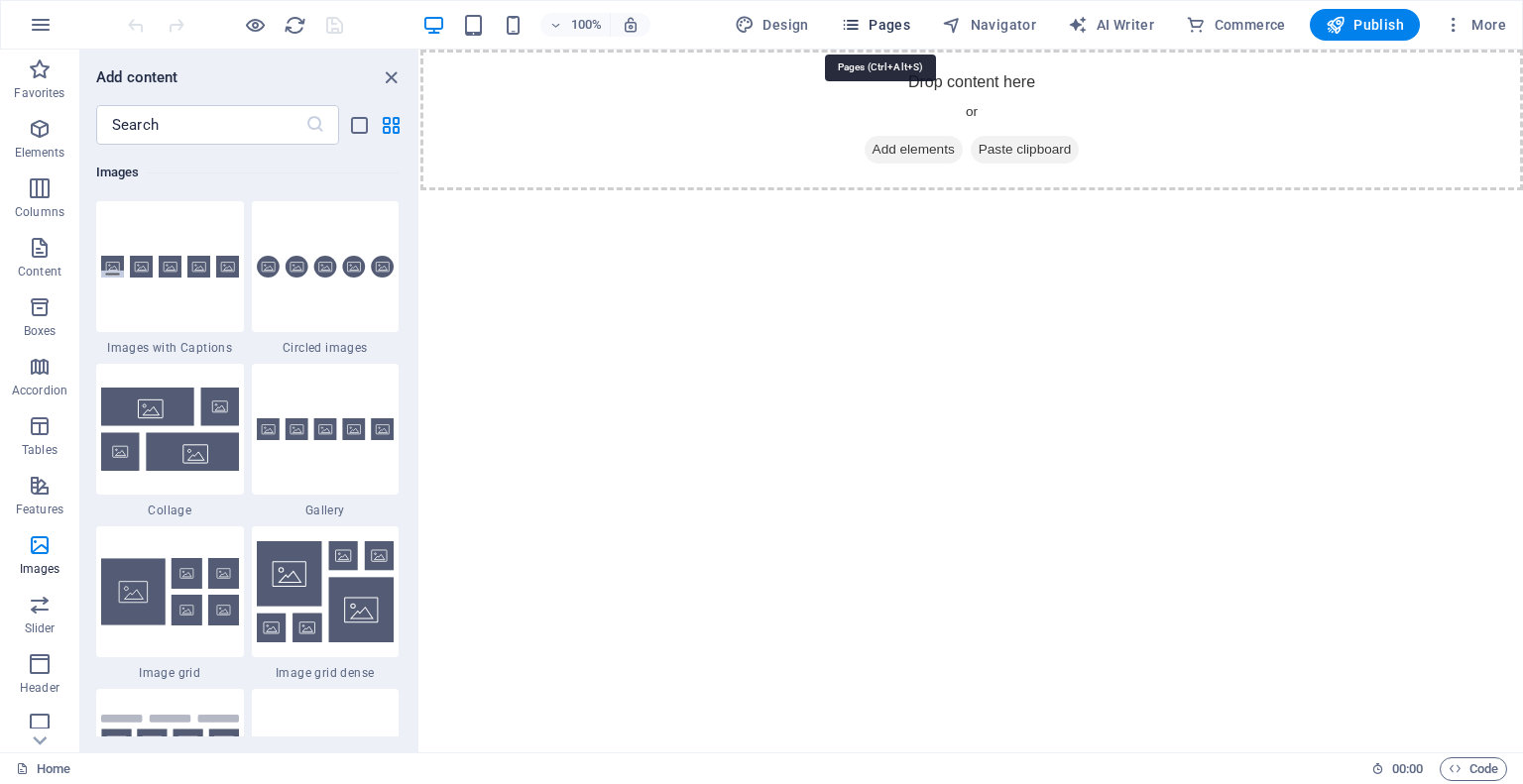 click on "Pages" at bounding box center [876, 25] 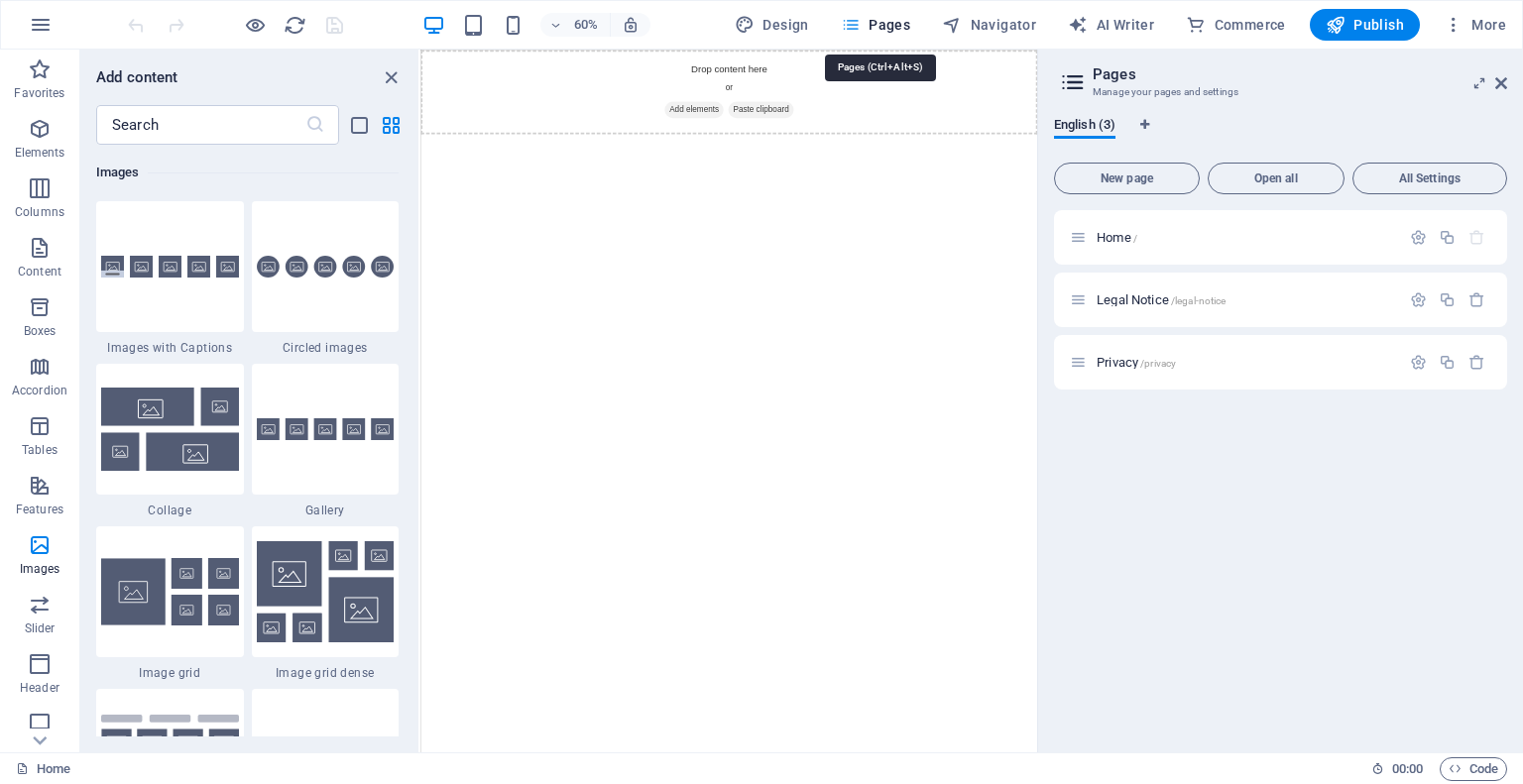 click on "Pages" at bounding box center [876, 25] 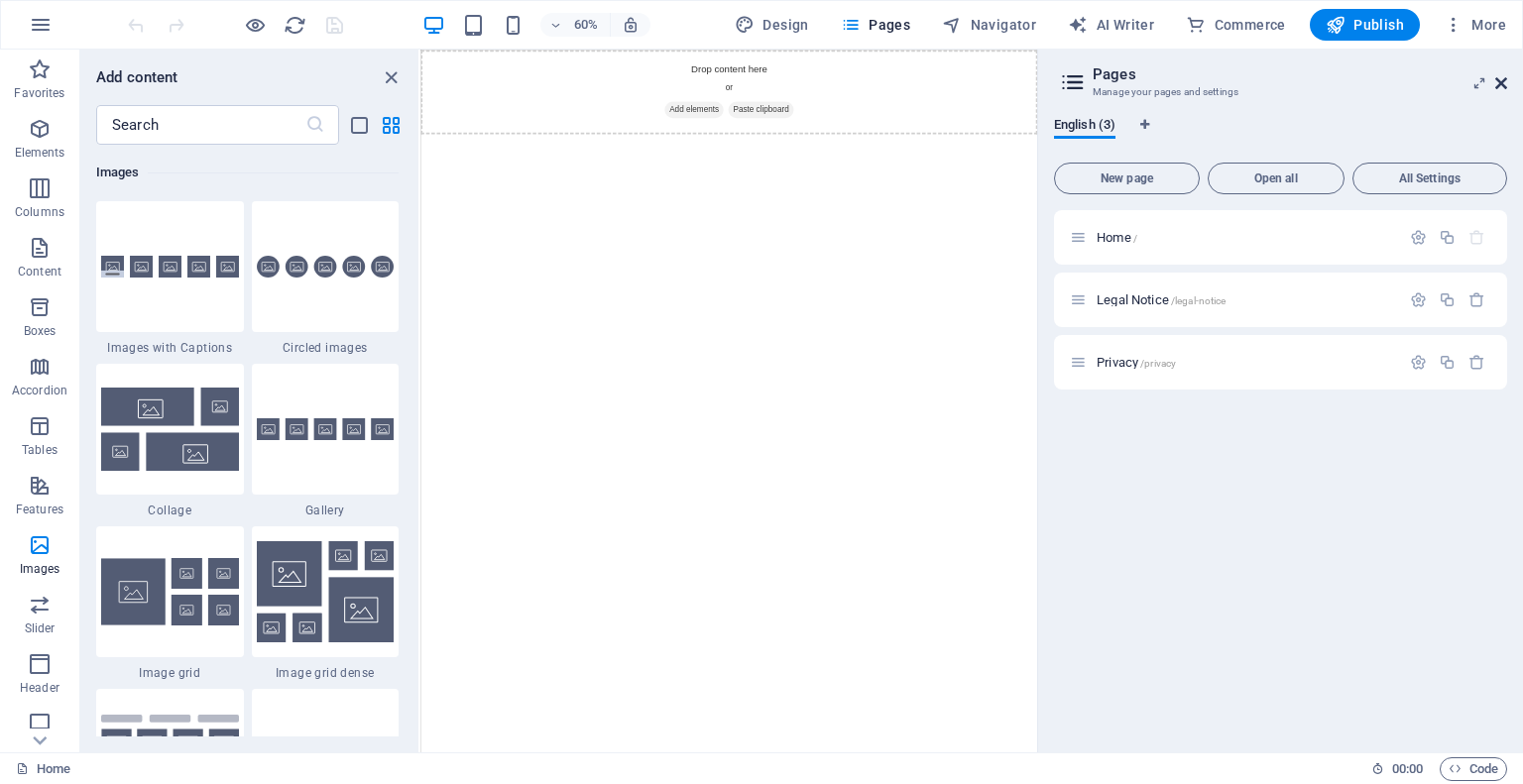 click at bounding box center [1501, 83] 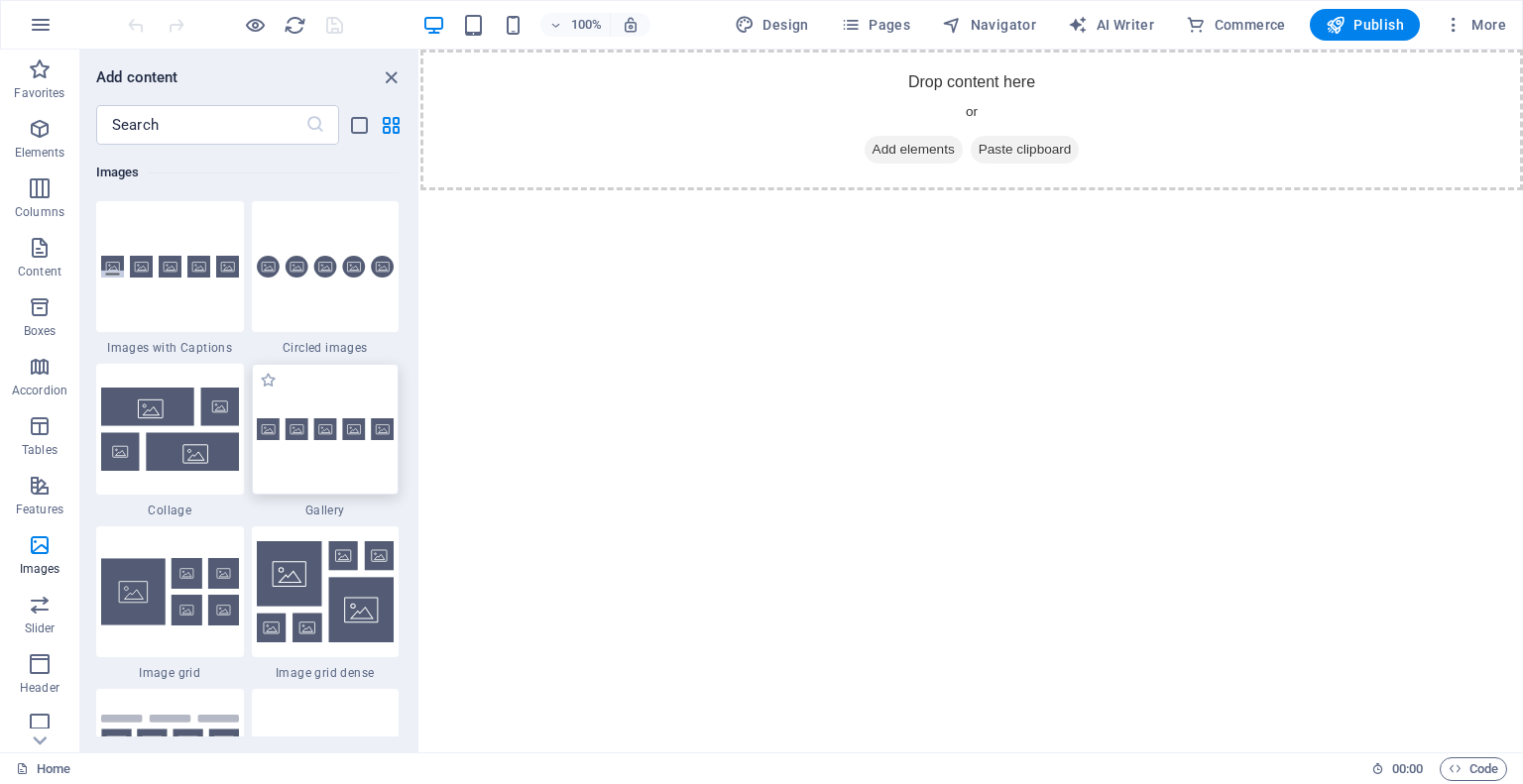 click at bounding box center [325, 429] 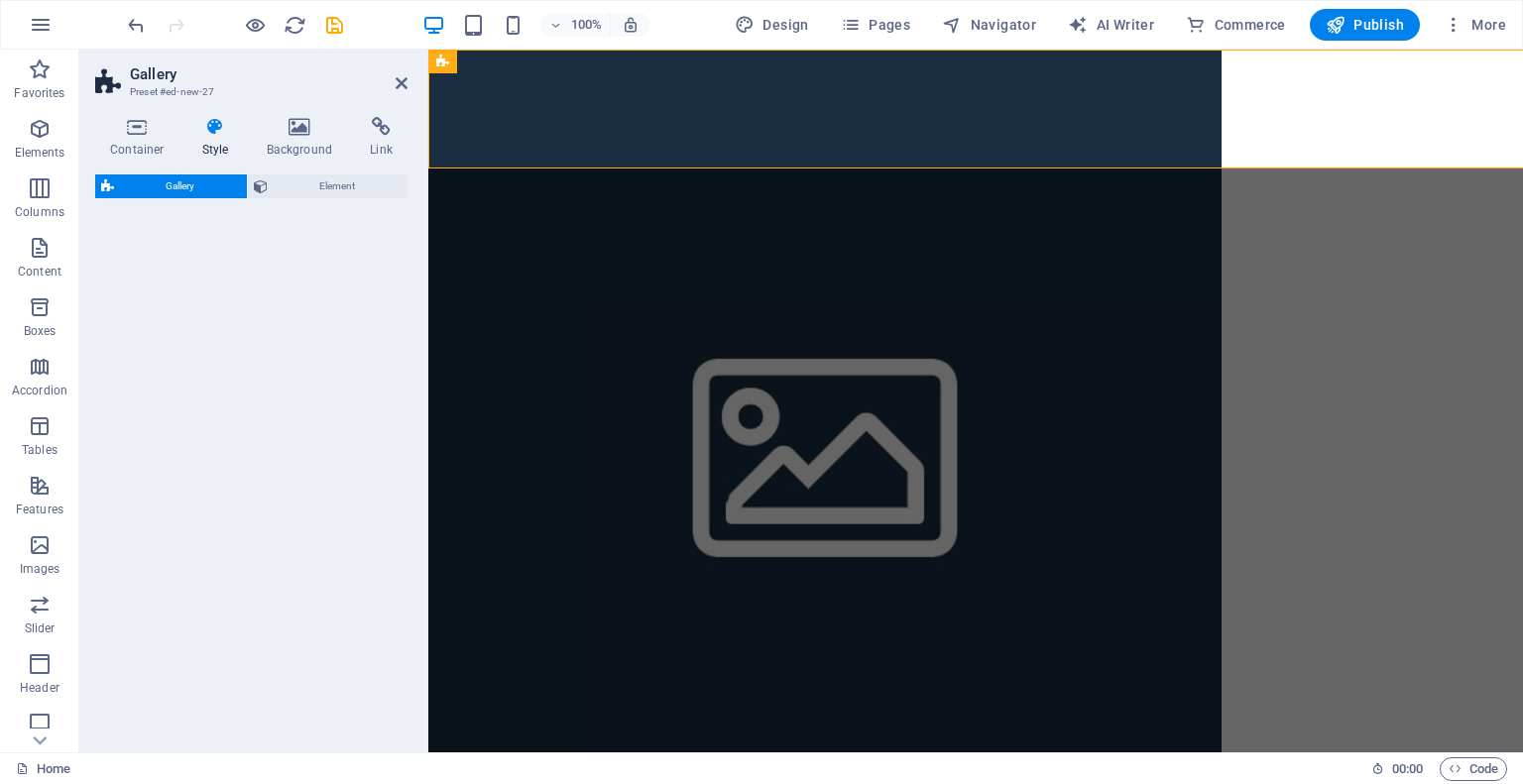 select on "rem" 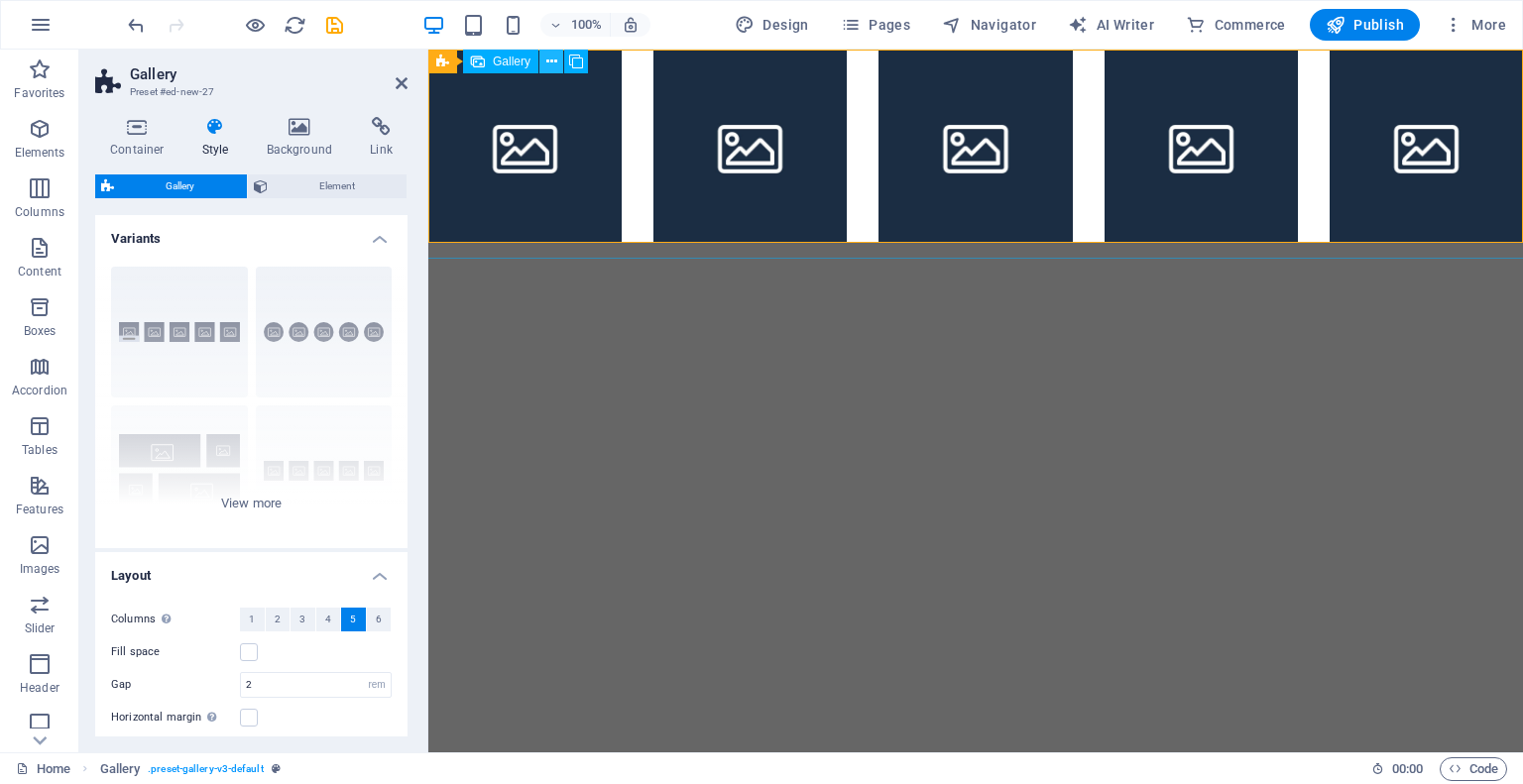 click at bounding box center (551, 61) 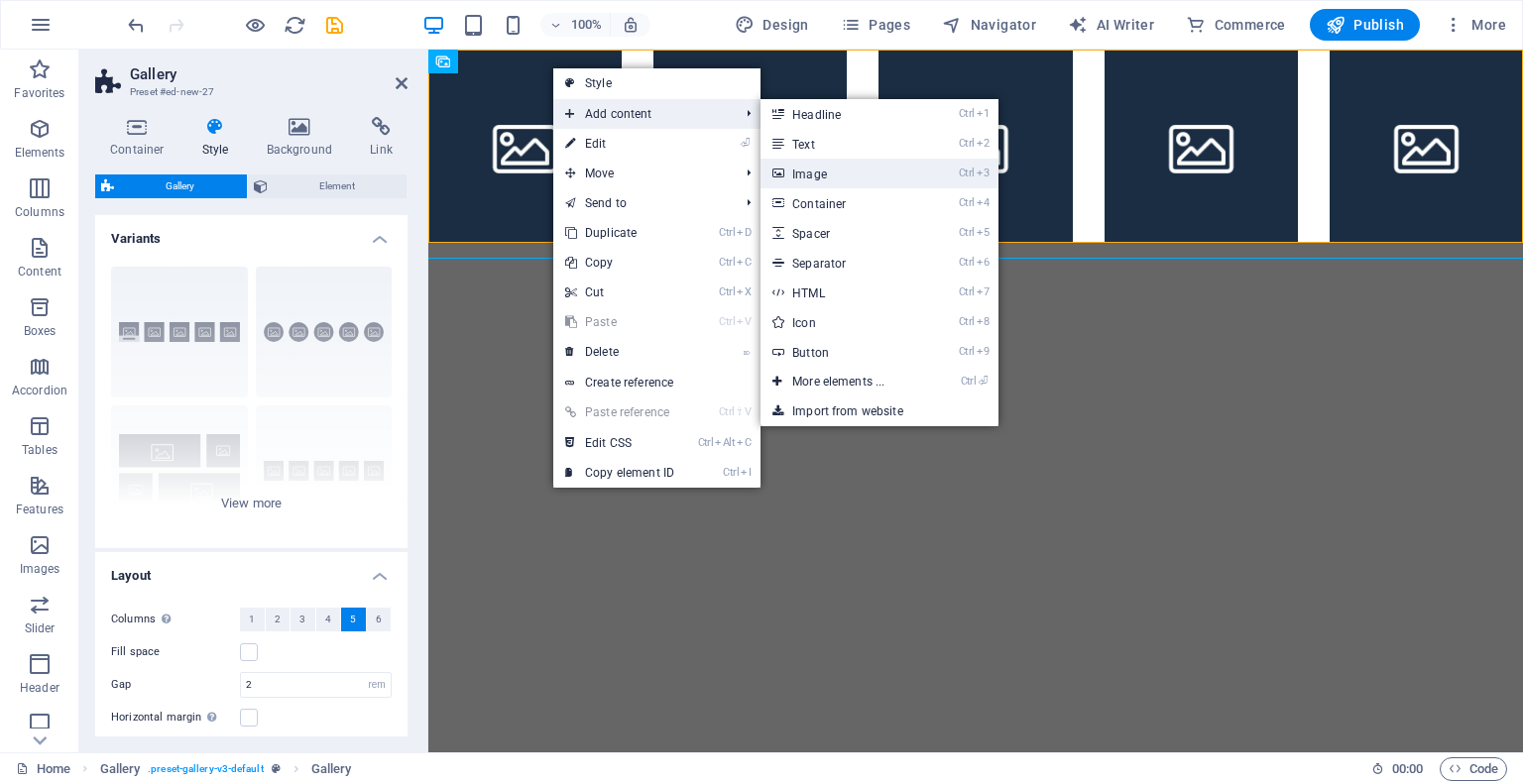 click on "Ctrl 3  Image" at bounding box center [842, 173] 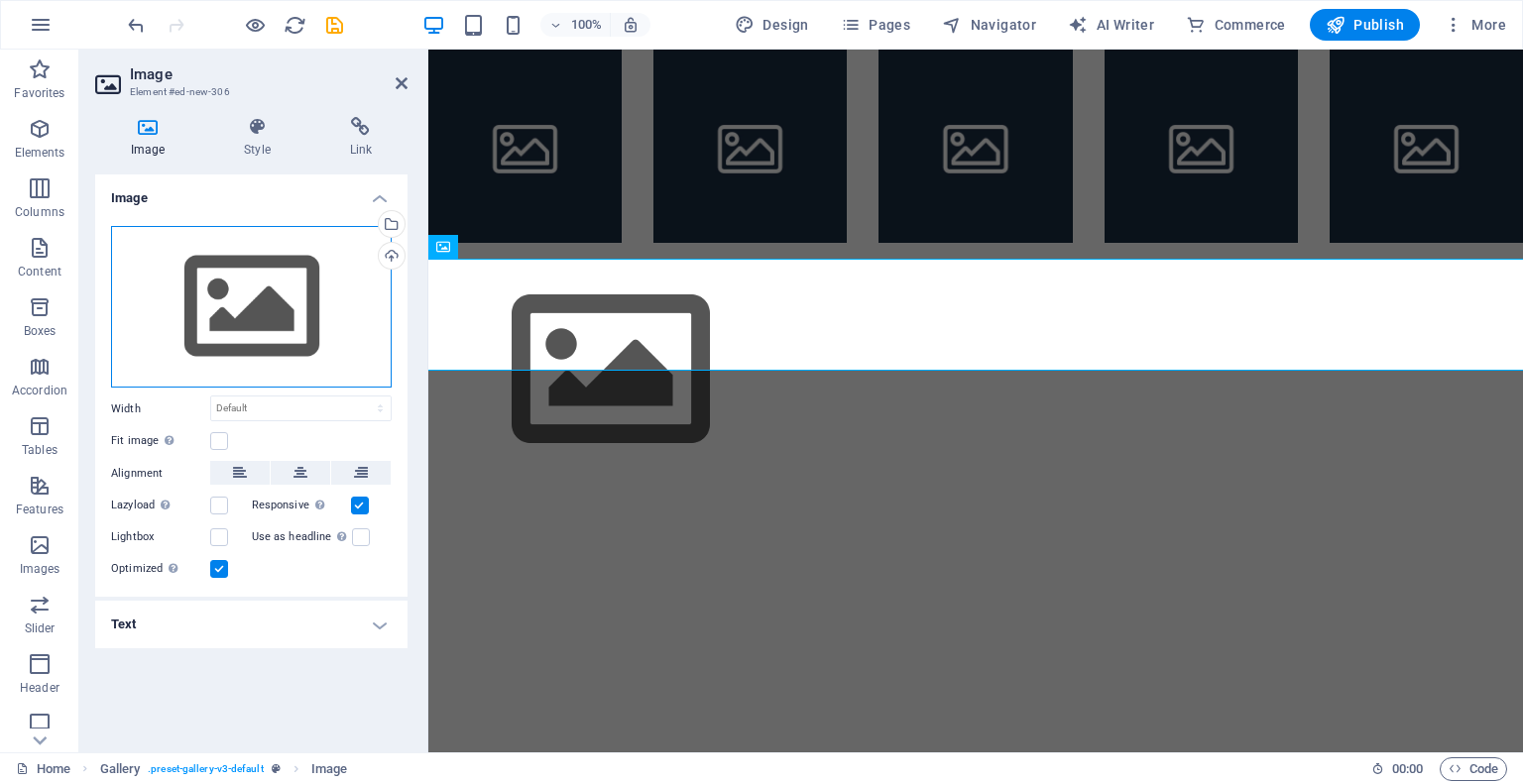 click on "Drag files here, click to choose files or select files from Files or our free stock photos & videos" at bounding box center (251, 307) 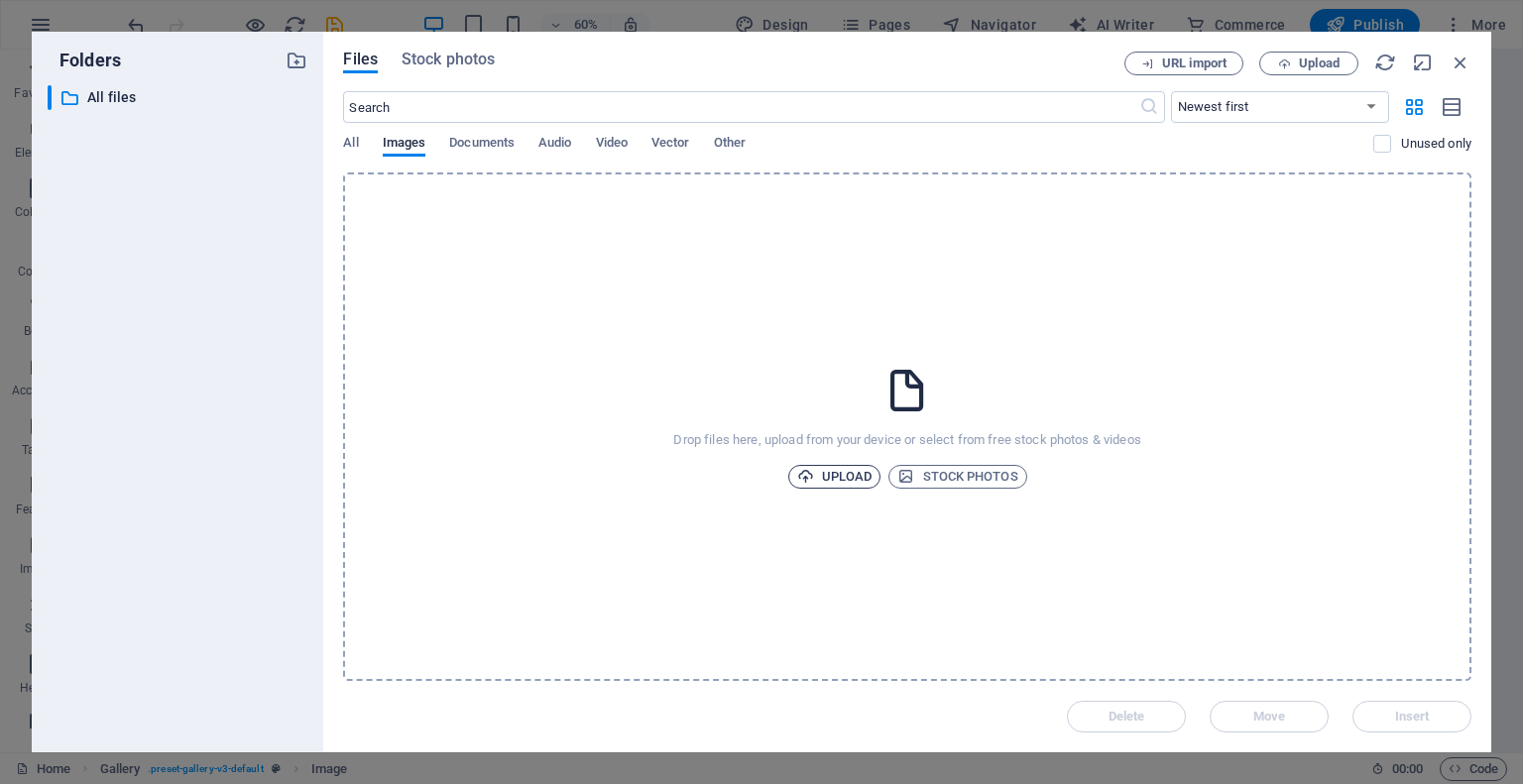 click on "Upload" at bounding box center (835, 477) 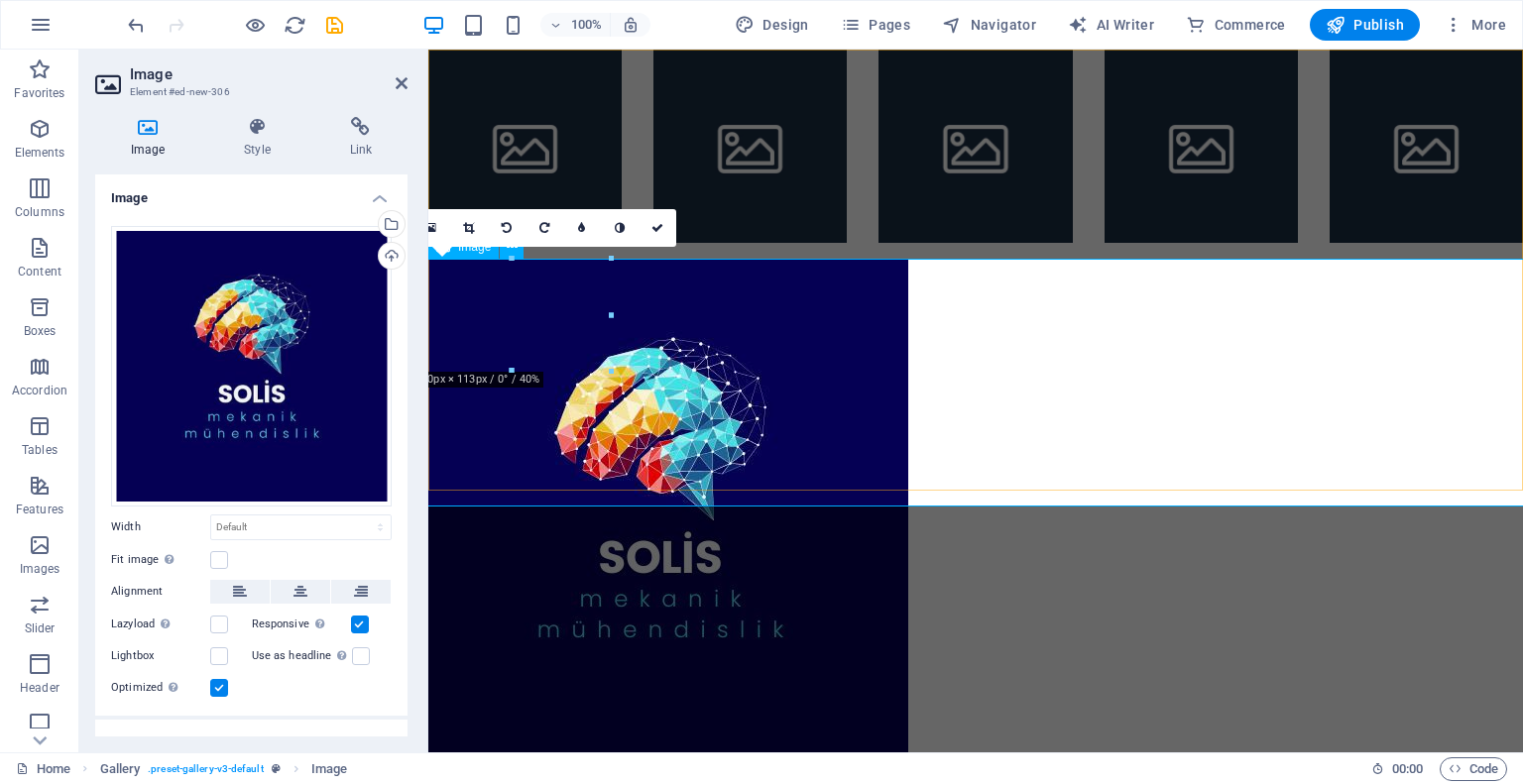 click at bounding box center (976, 506) 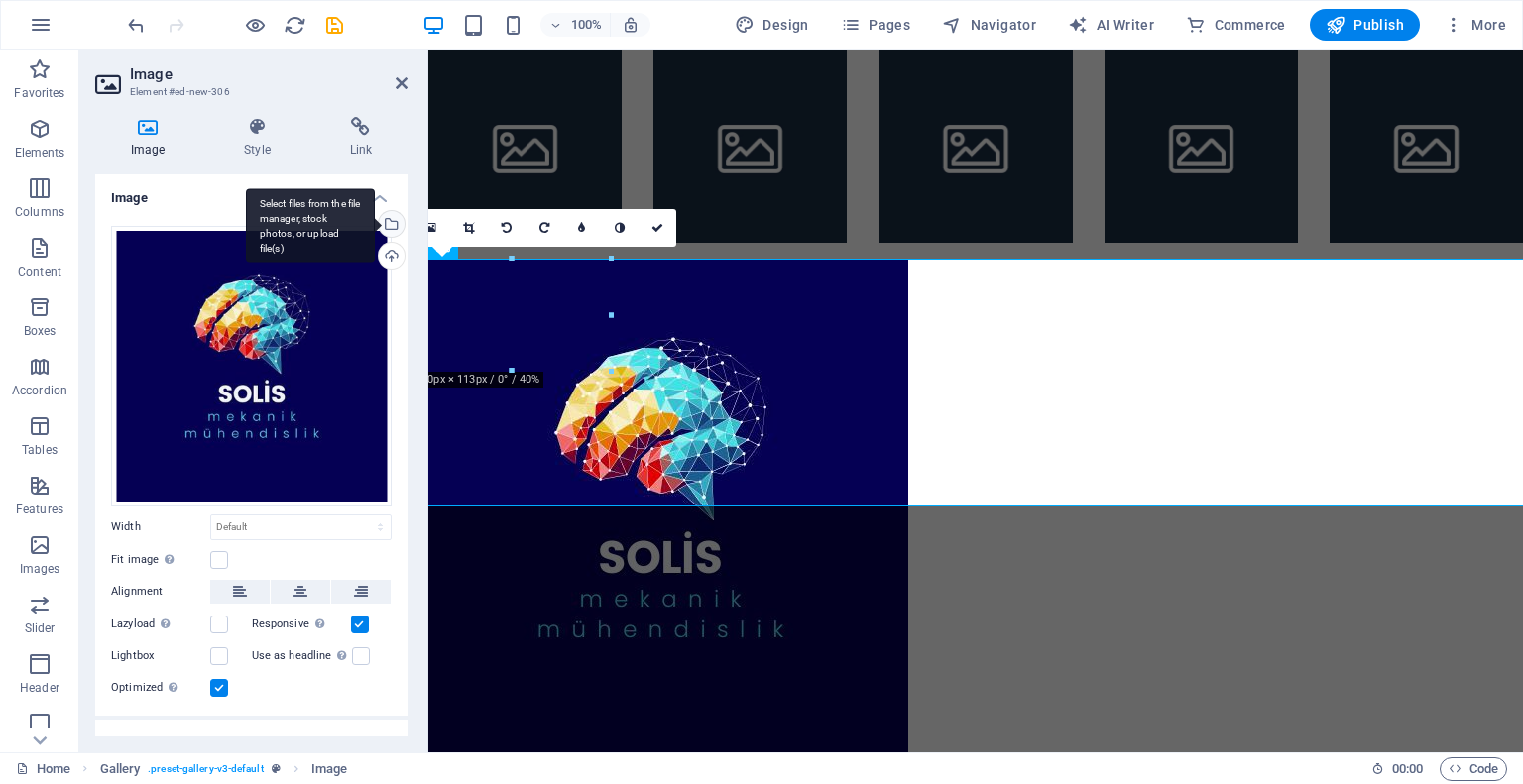 click on "Select files from the file manager, stock photos, or upload file(s)" at bounding box center [310, 225] 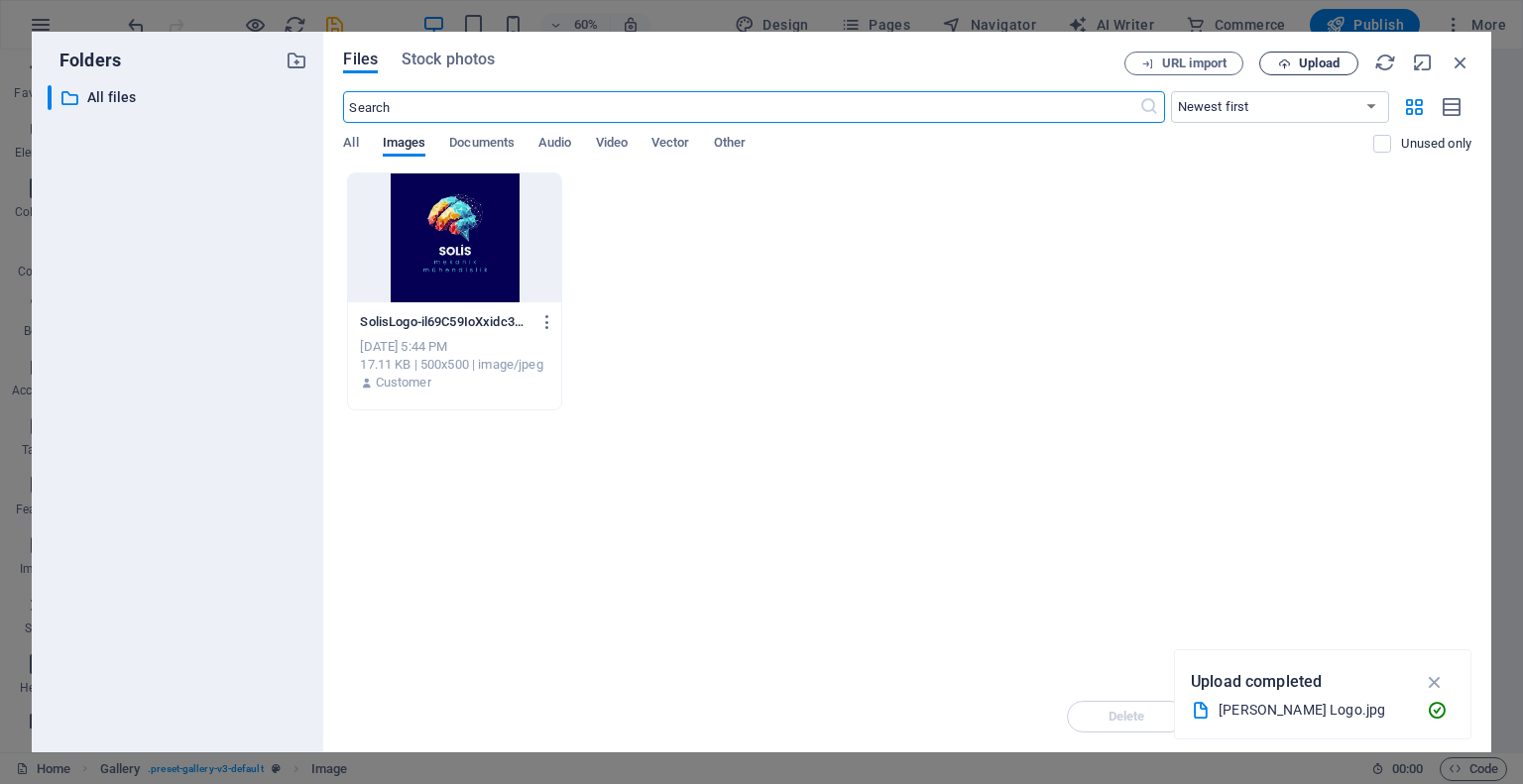 click on "Upload" at bounding box center [1319, 63] 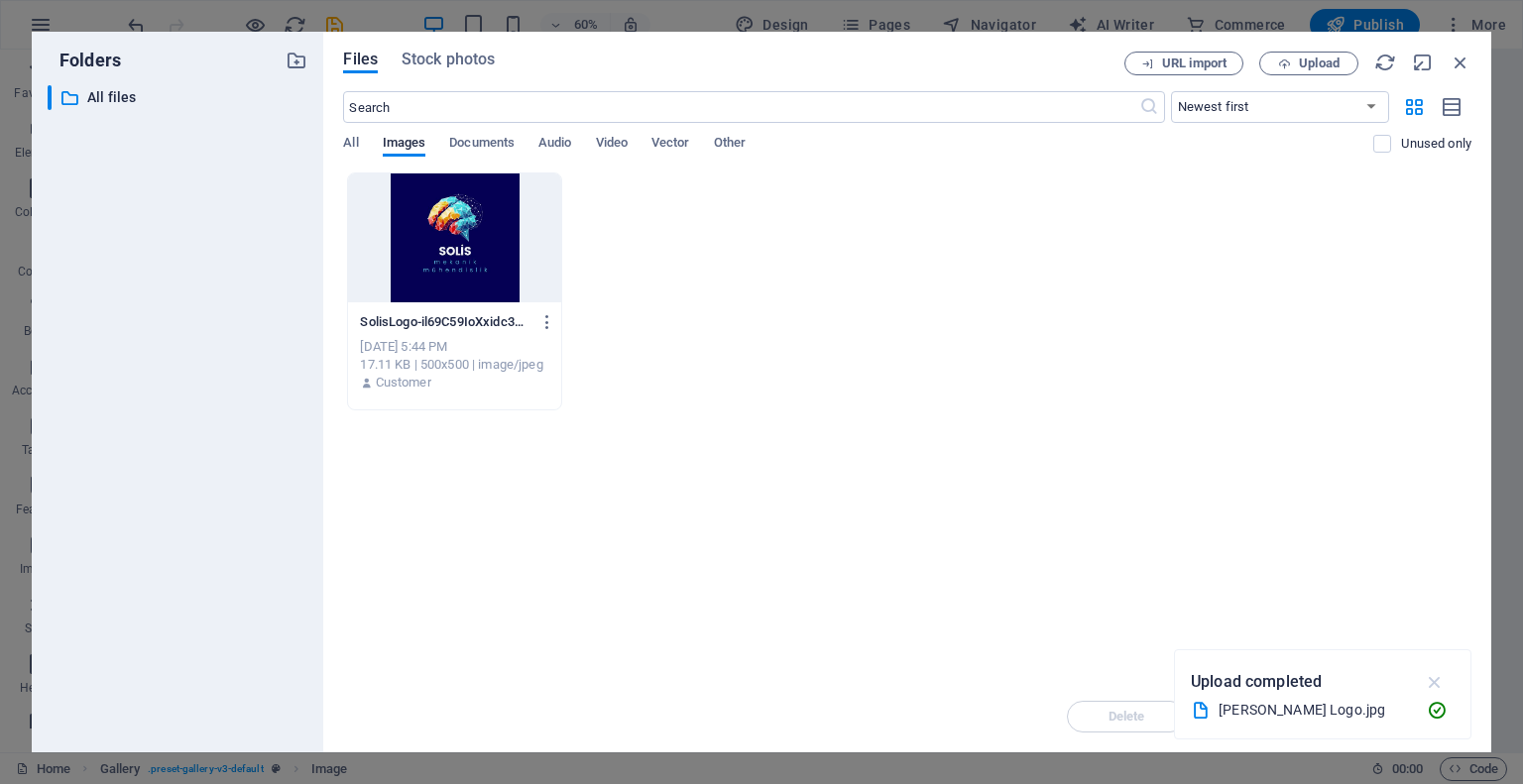 click at bounding box center [1435, 682] 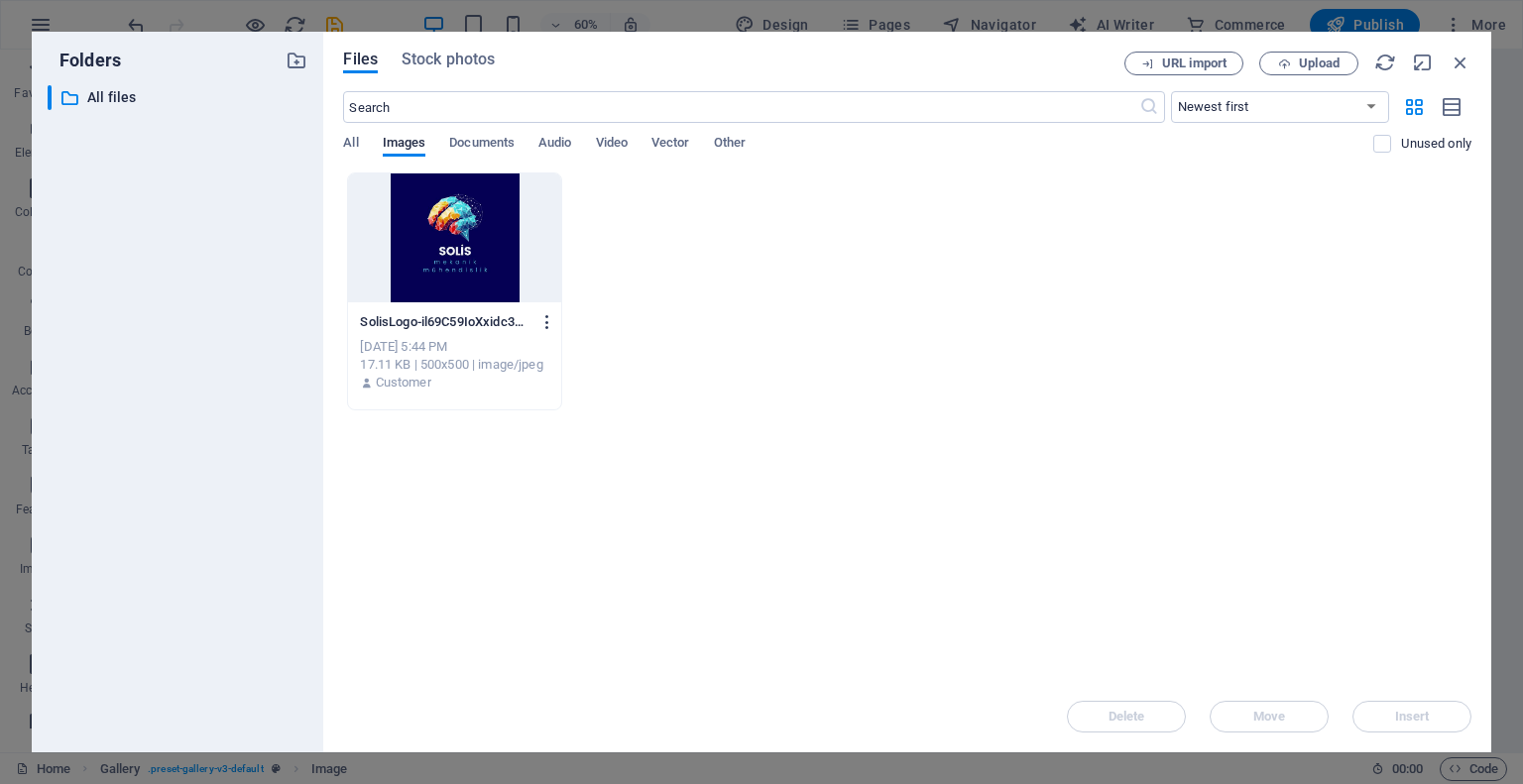 click at bounding box center [547, 322] 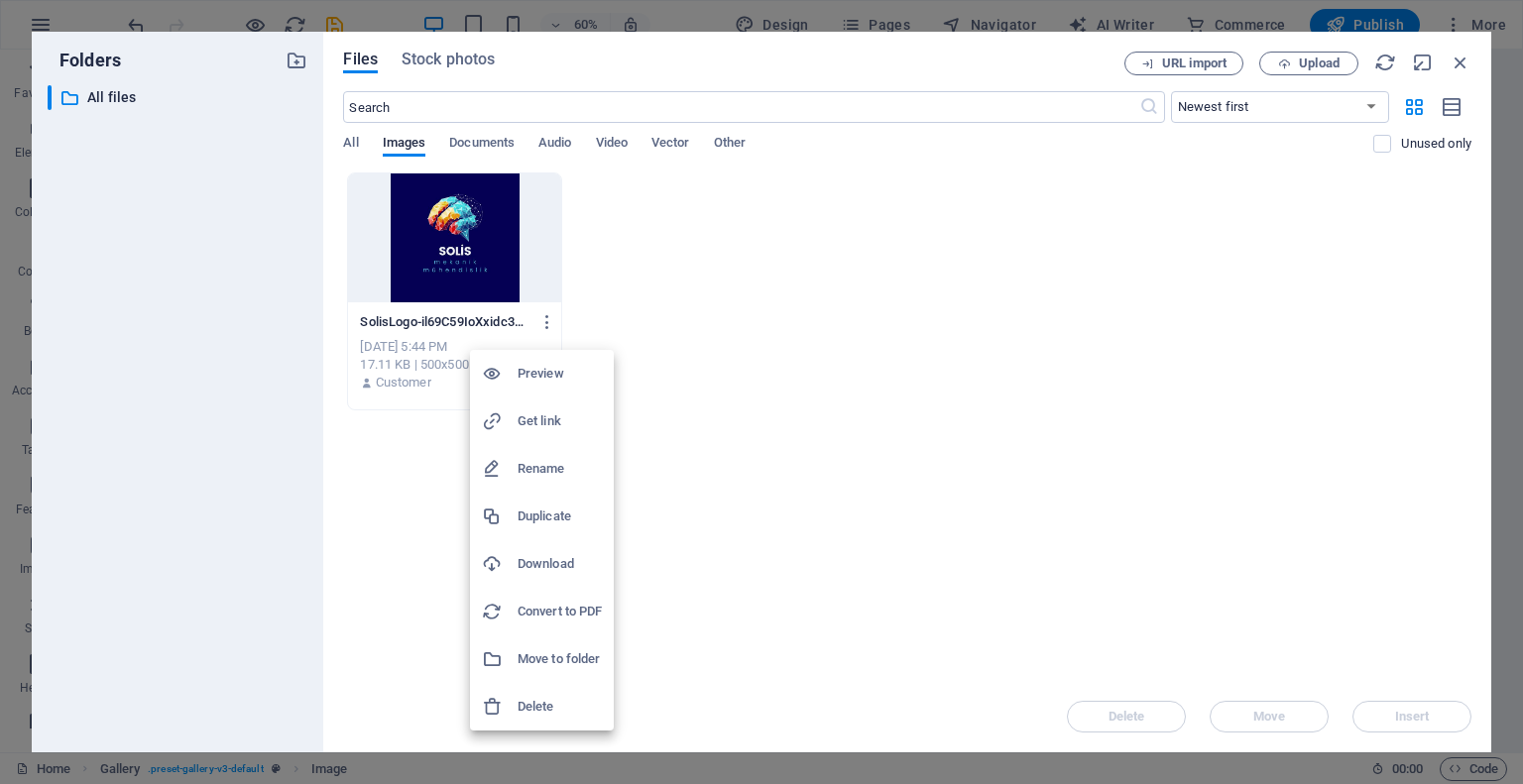 click on "Preview" at bounding box center (559, 374) 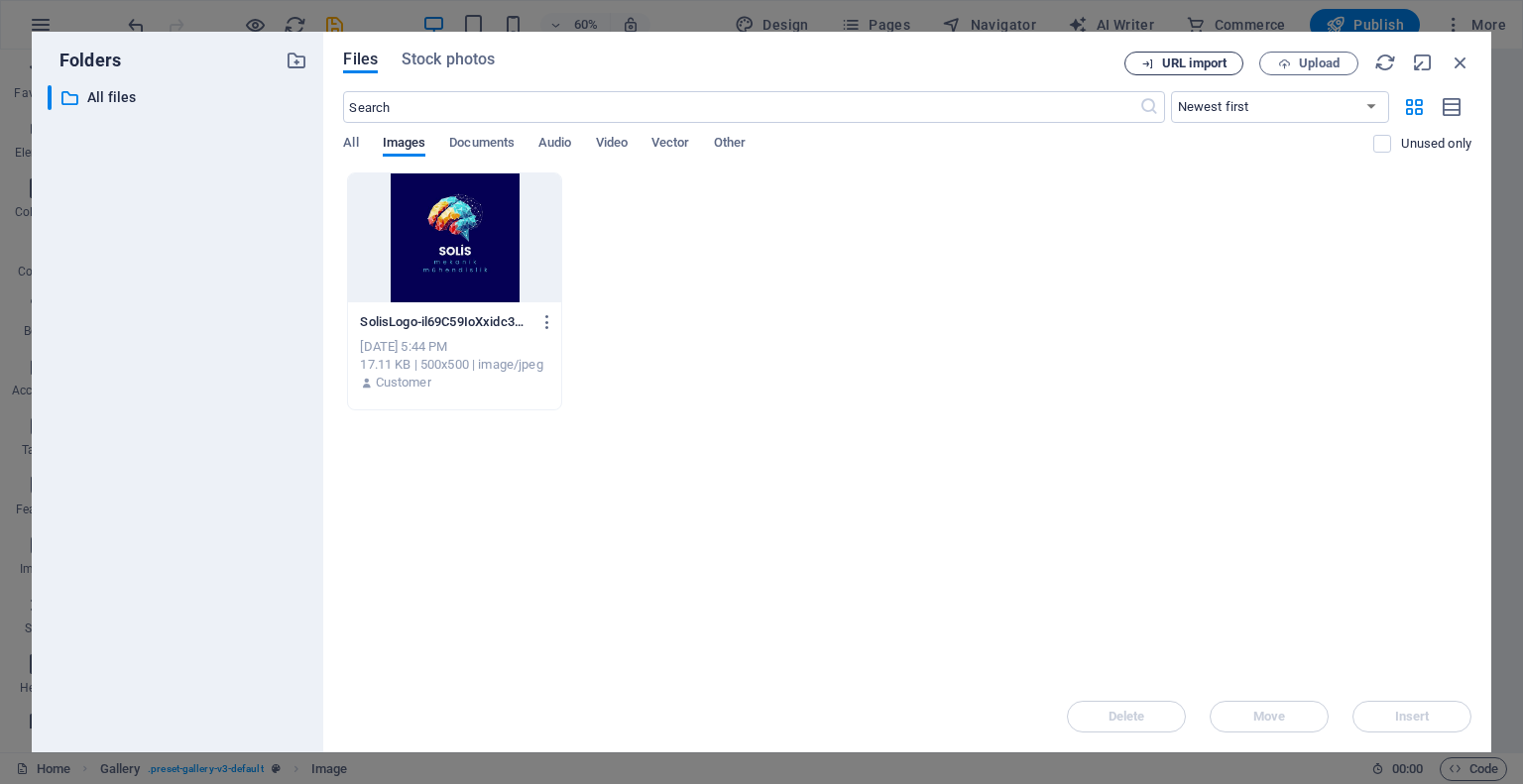 click on "URL import" at bounding box center [1194, 63] 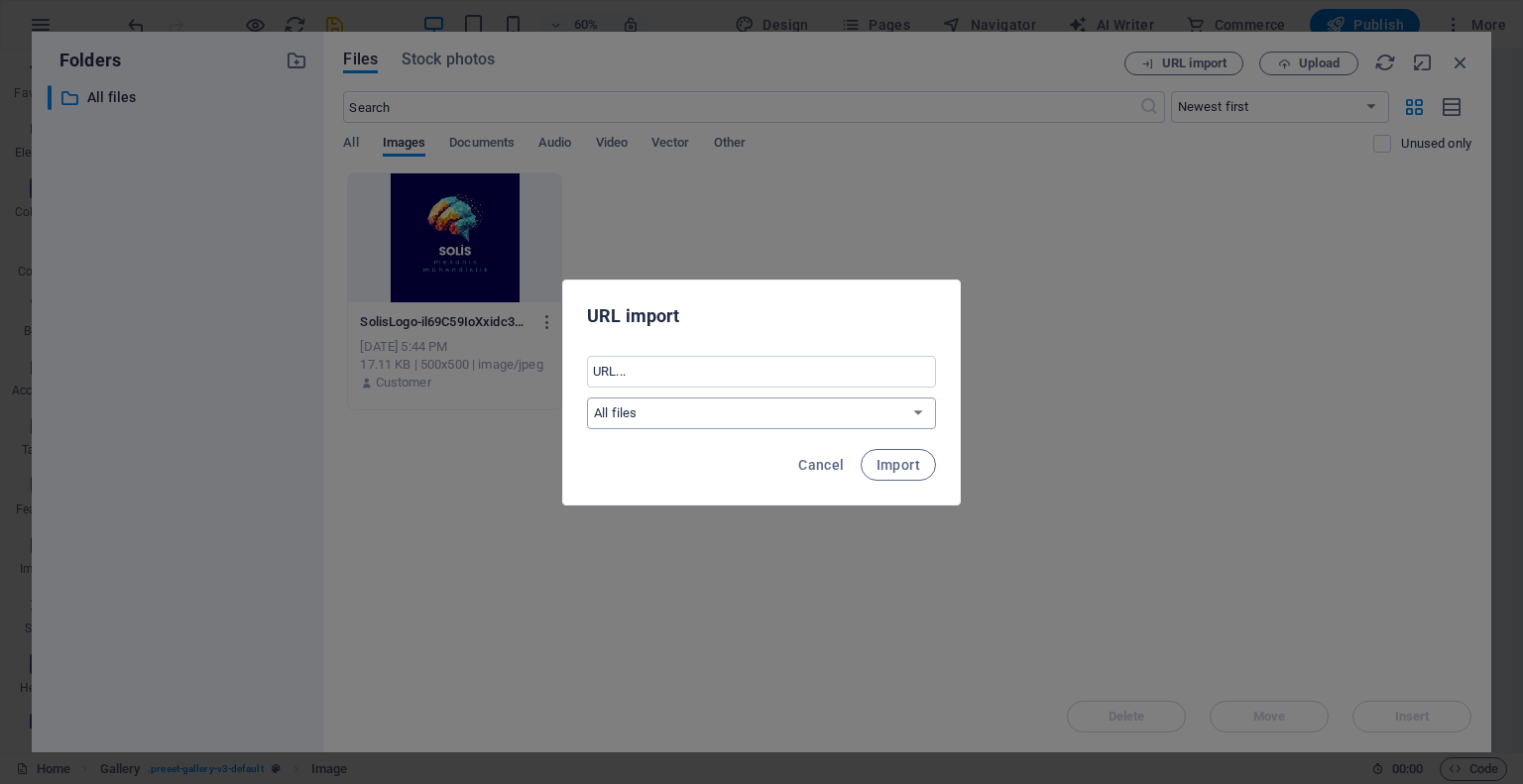 click on "All files" at bounding box center [762, 413] 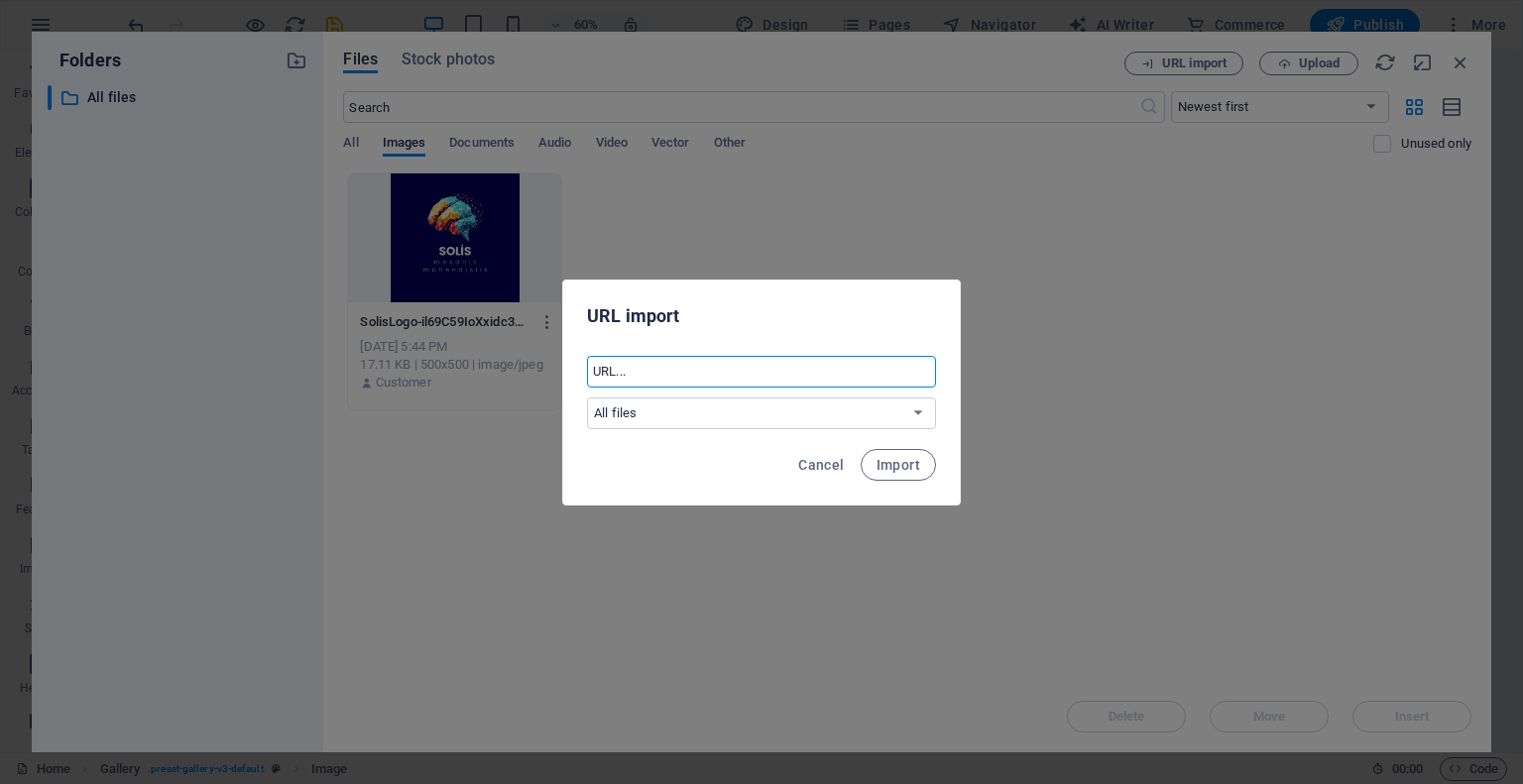 click at bounding box center [762, 372] 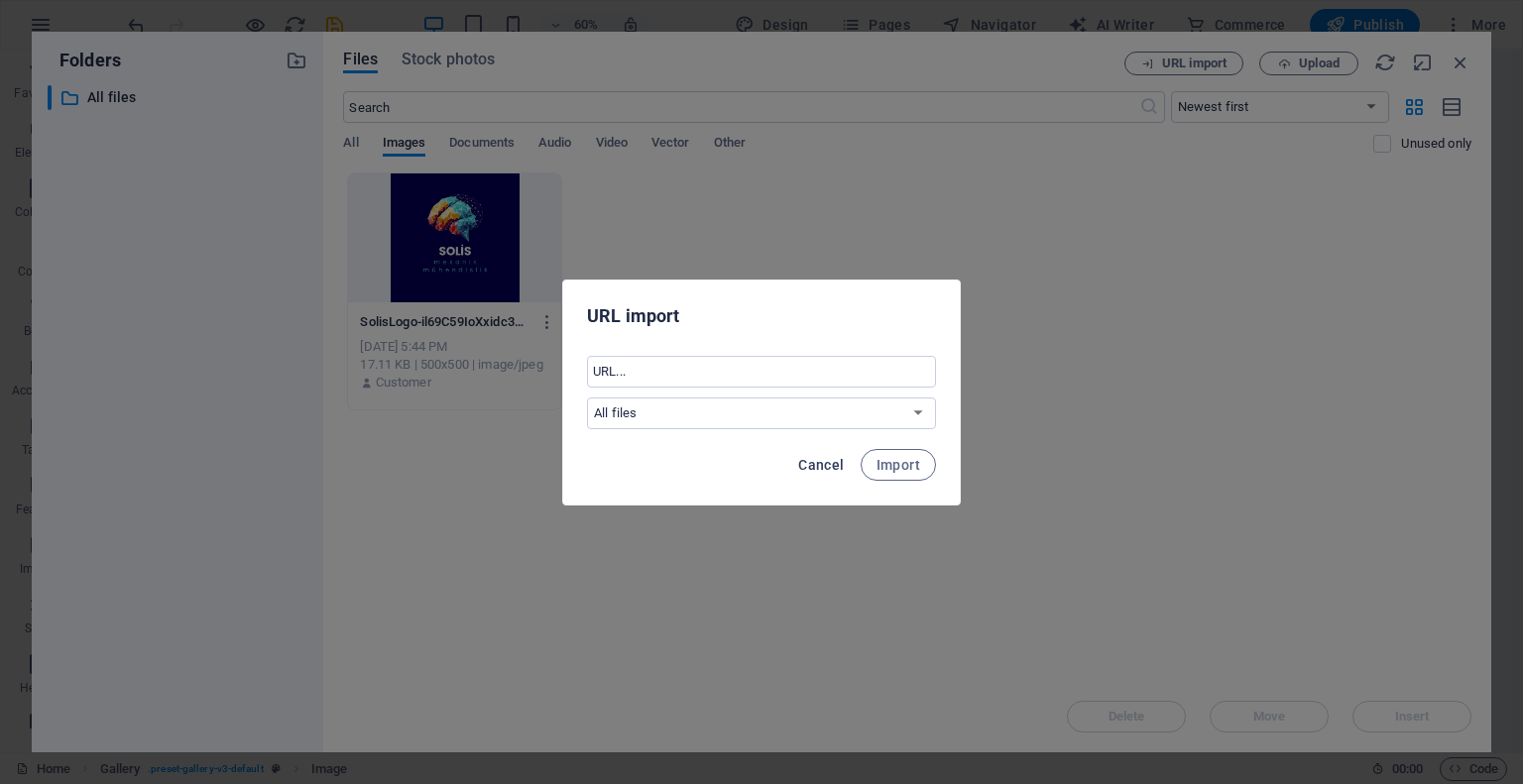 click on "Cancel" at bounding box center [821, 465] 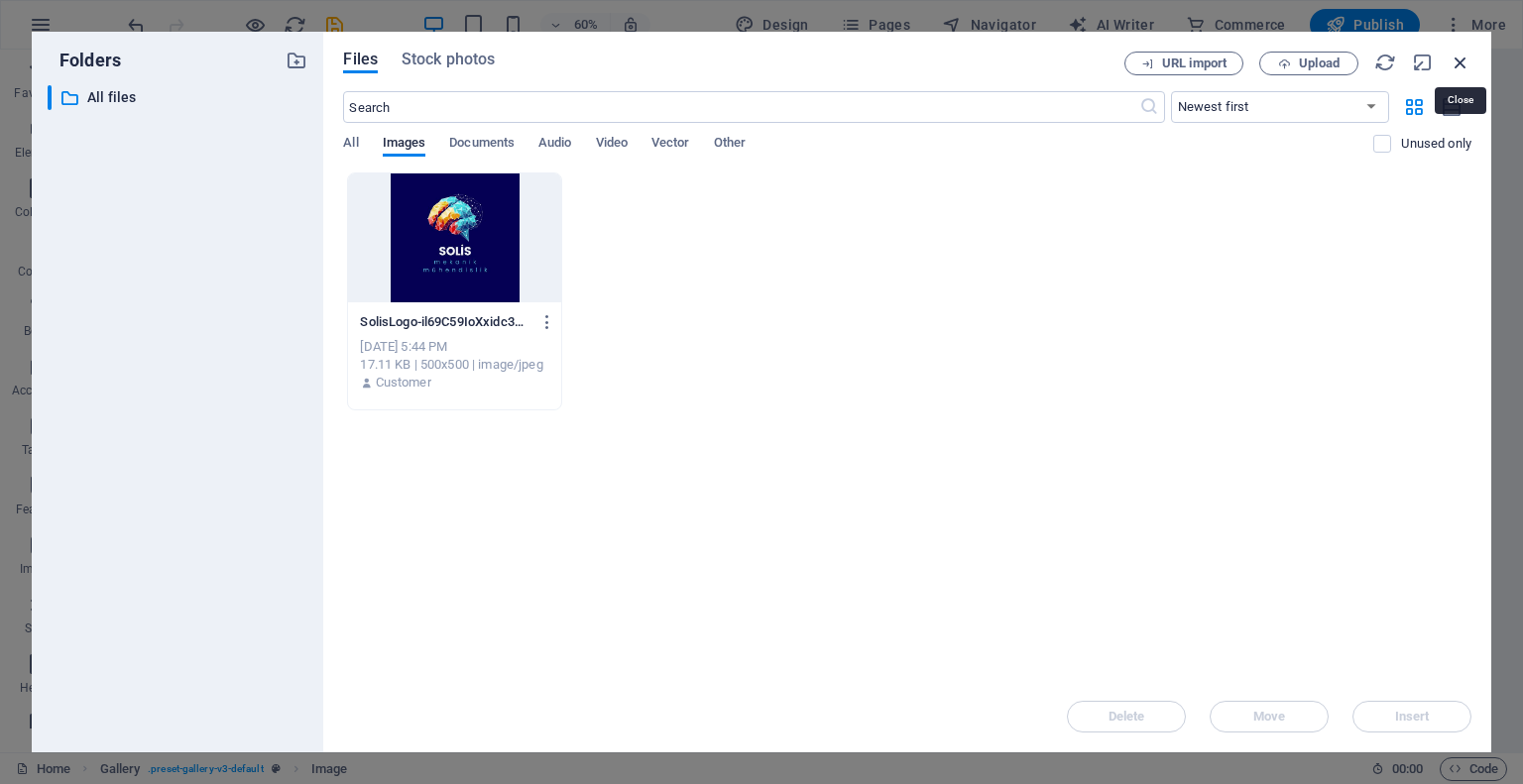 click at bounding box center [1461, 62] 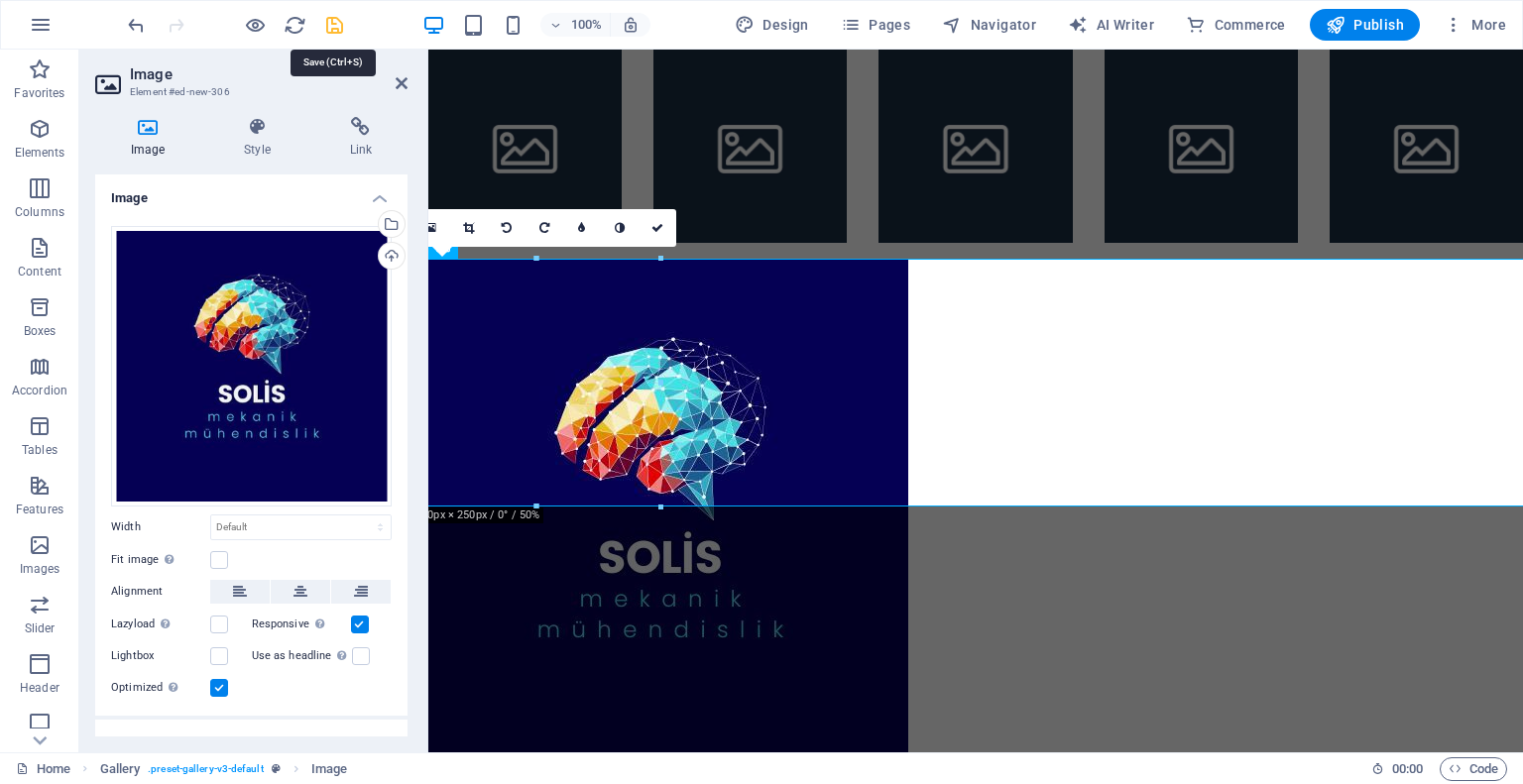click at bounding box center [334, 25] 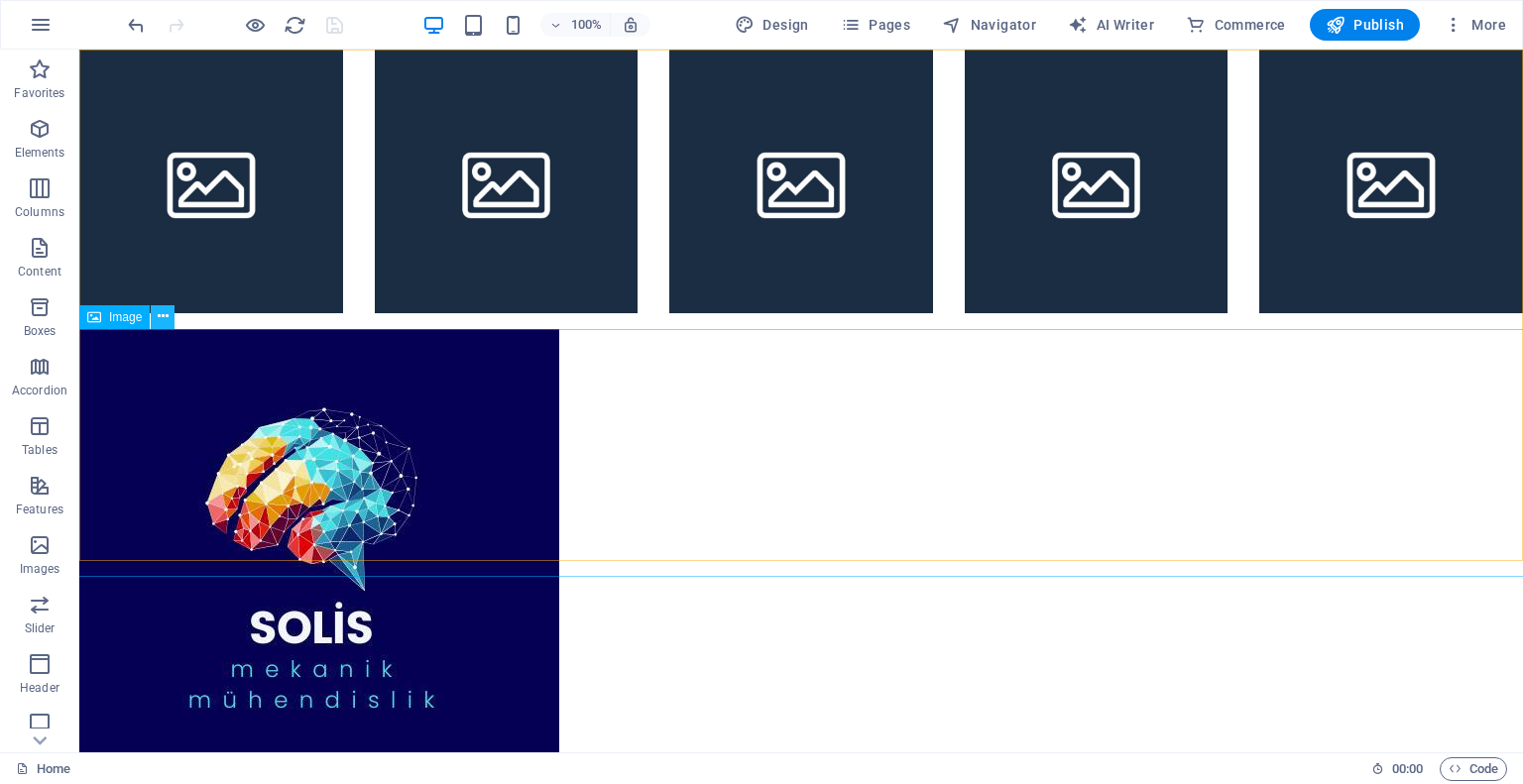 click at bounding box center [163, 316] 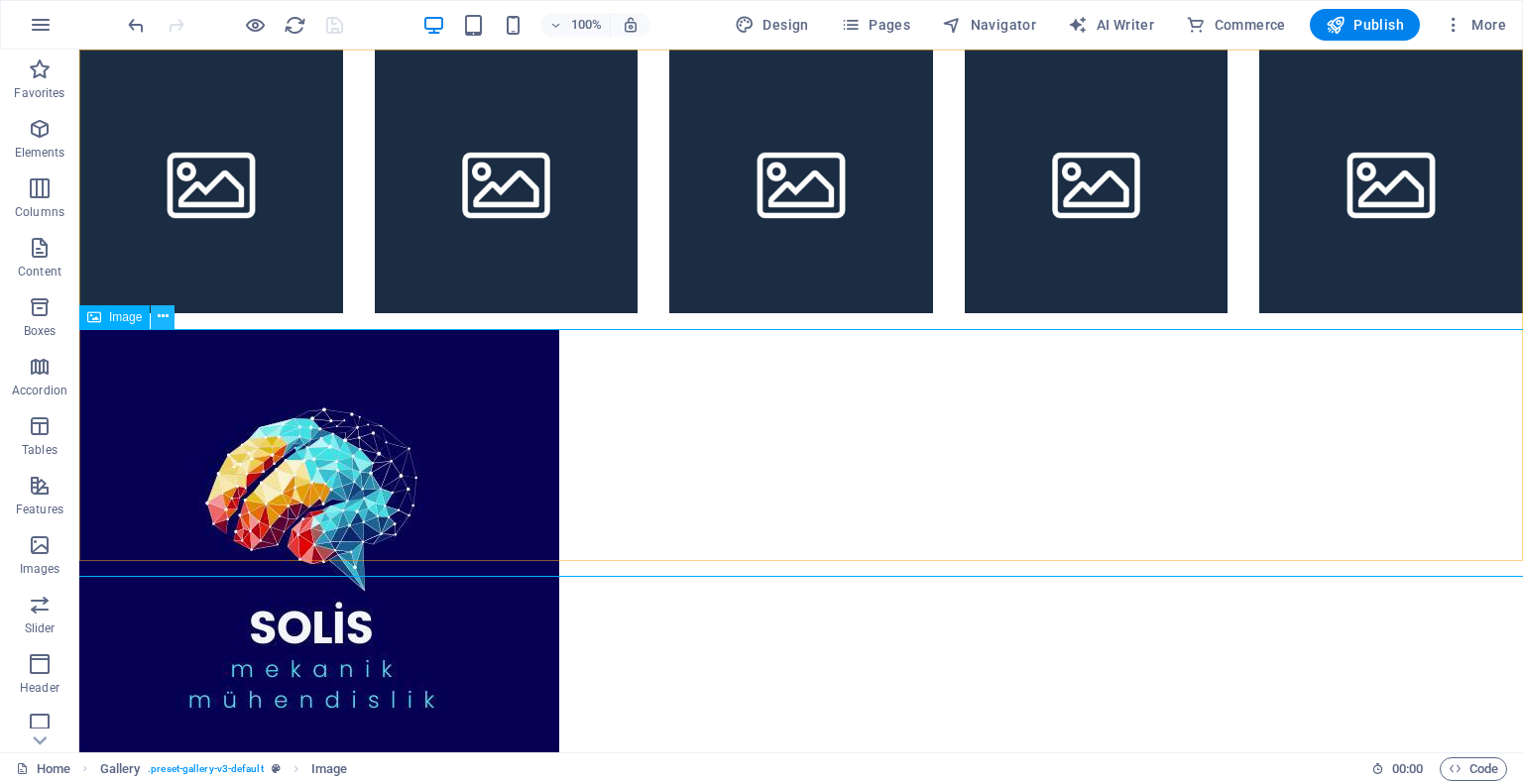 click at bounding box center [163, 316] 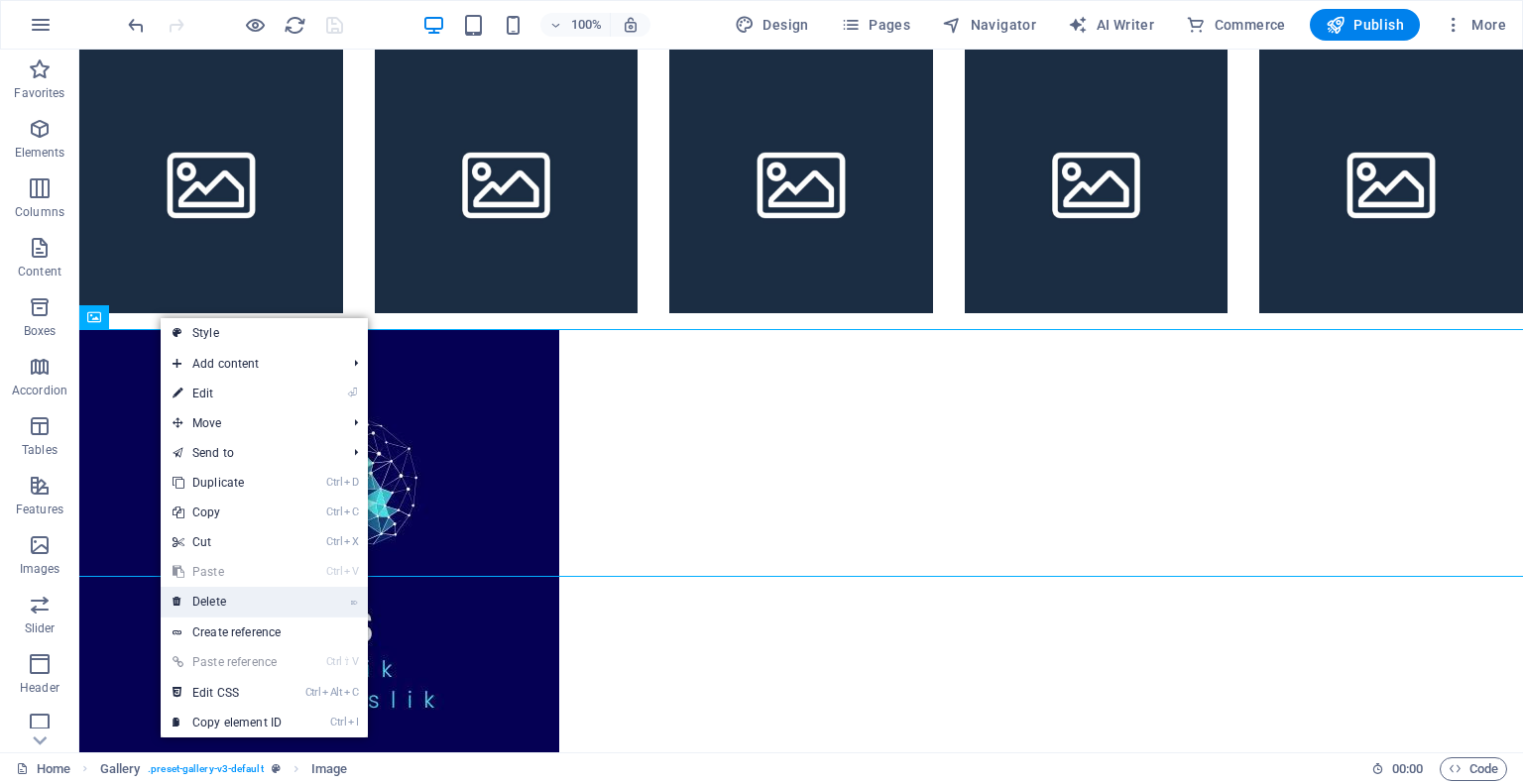 click on "⌦  Delete" at bounding box center (227, 602) 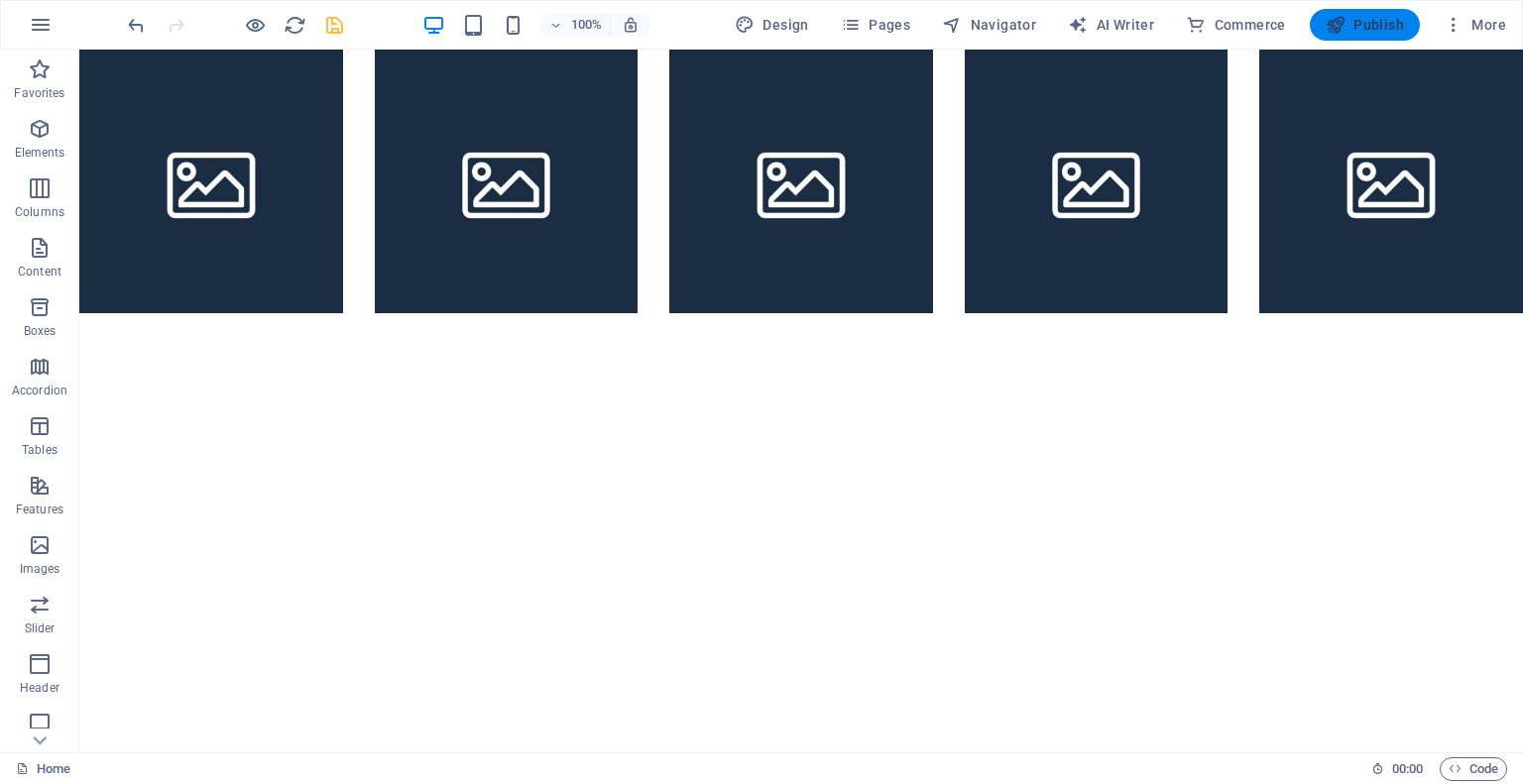 click on "Publish" at bounding box center [1364, 25] 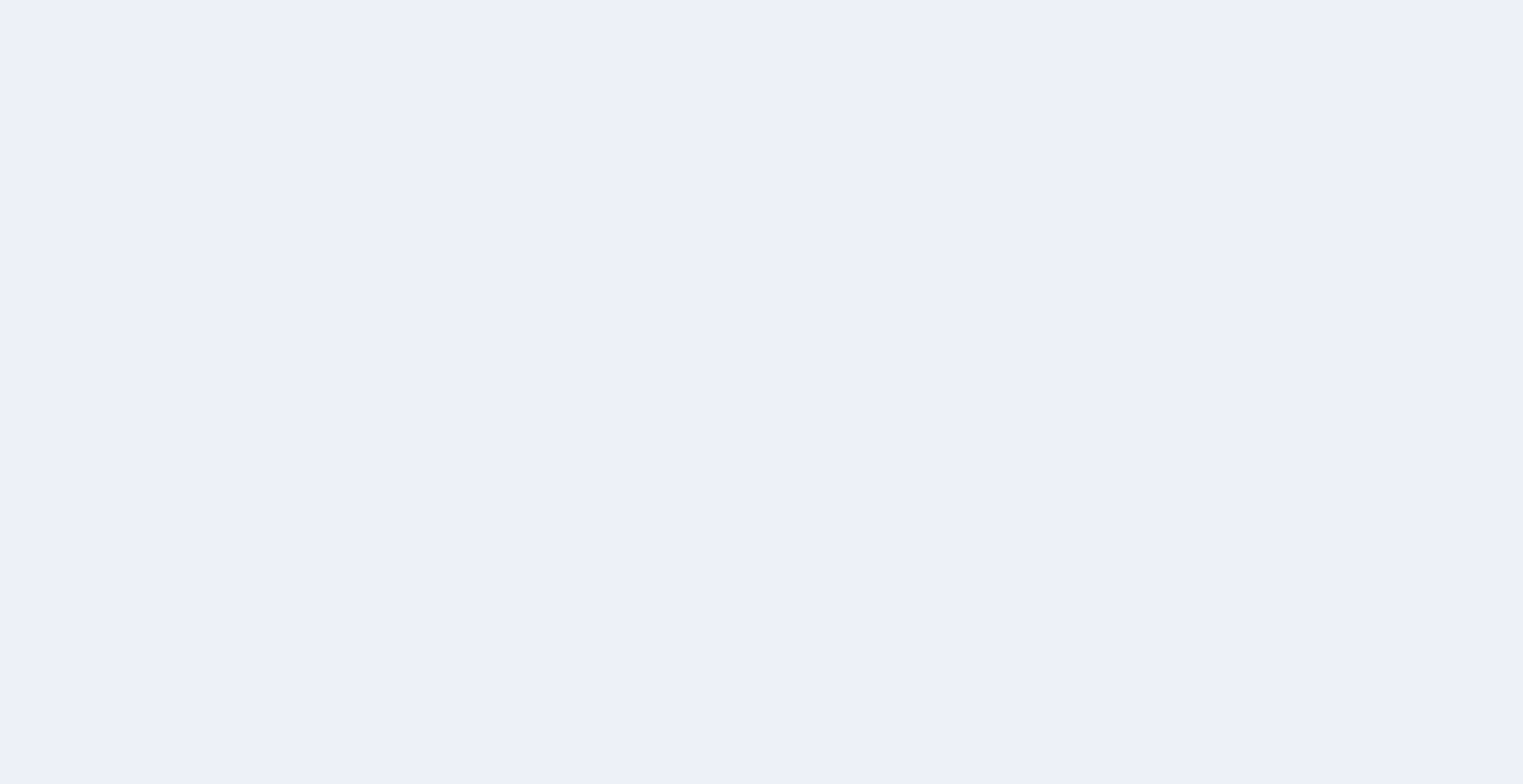 scroll, scrollTop: 0, scrollLeft: 0, axis: both 